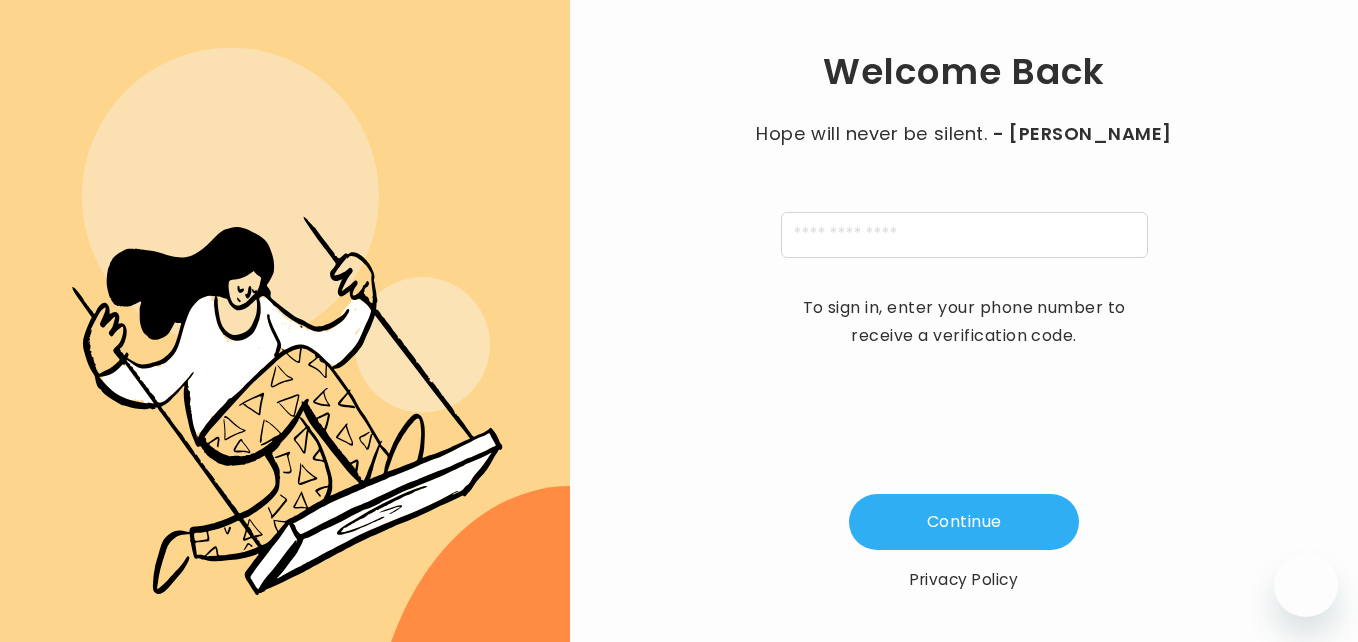 scroll, scrollTop: 0, scrollLeft: 0, axis: both 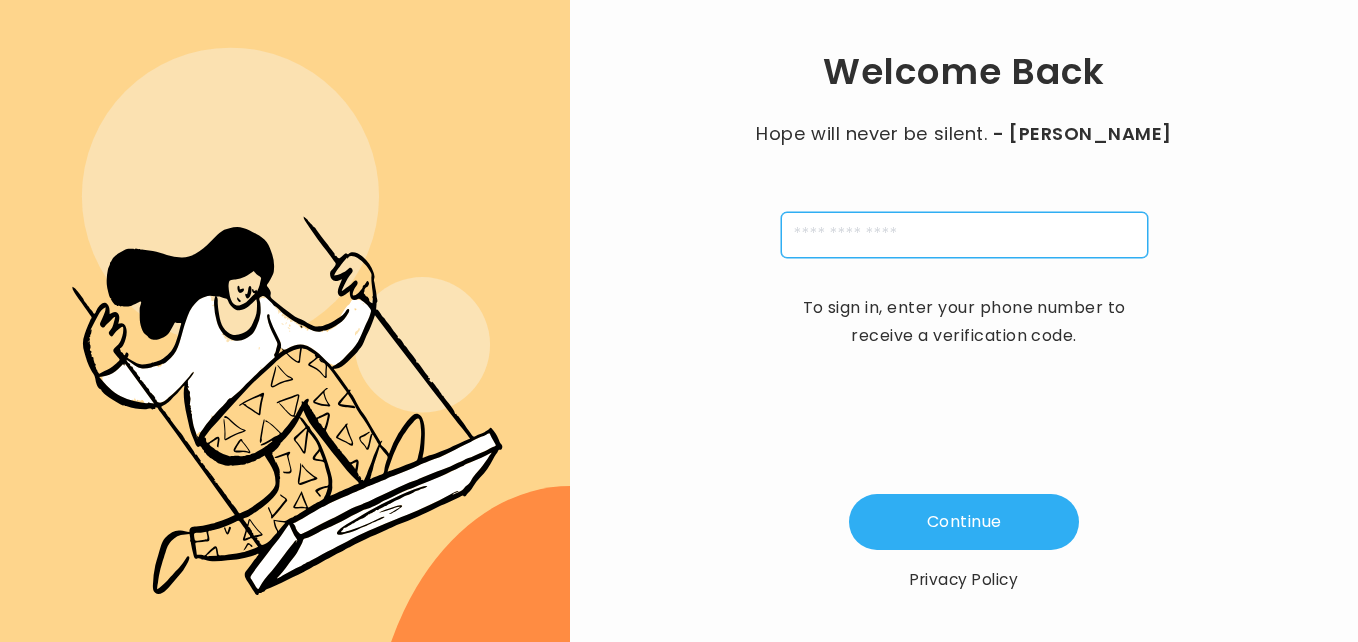 click at bounding box center [964, 235] 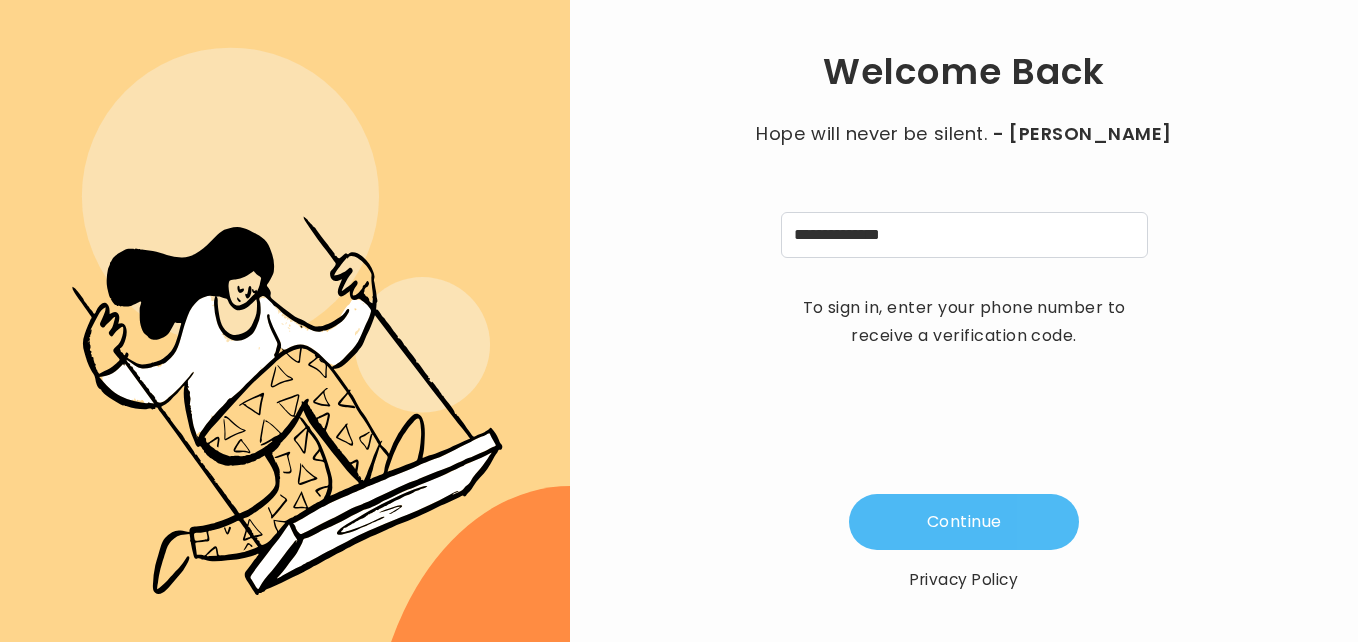 click on "Continue" at bounding box center [964, 522] 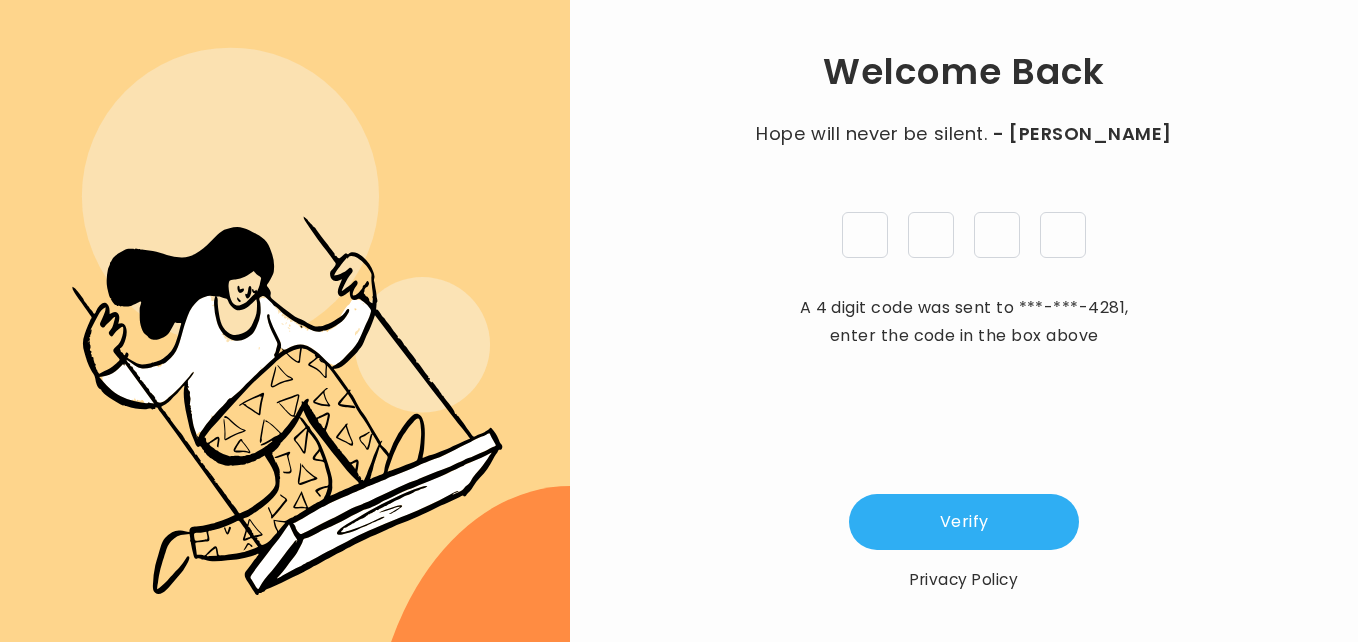 type on "*" 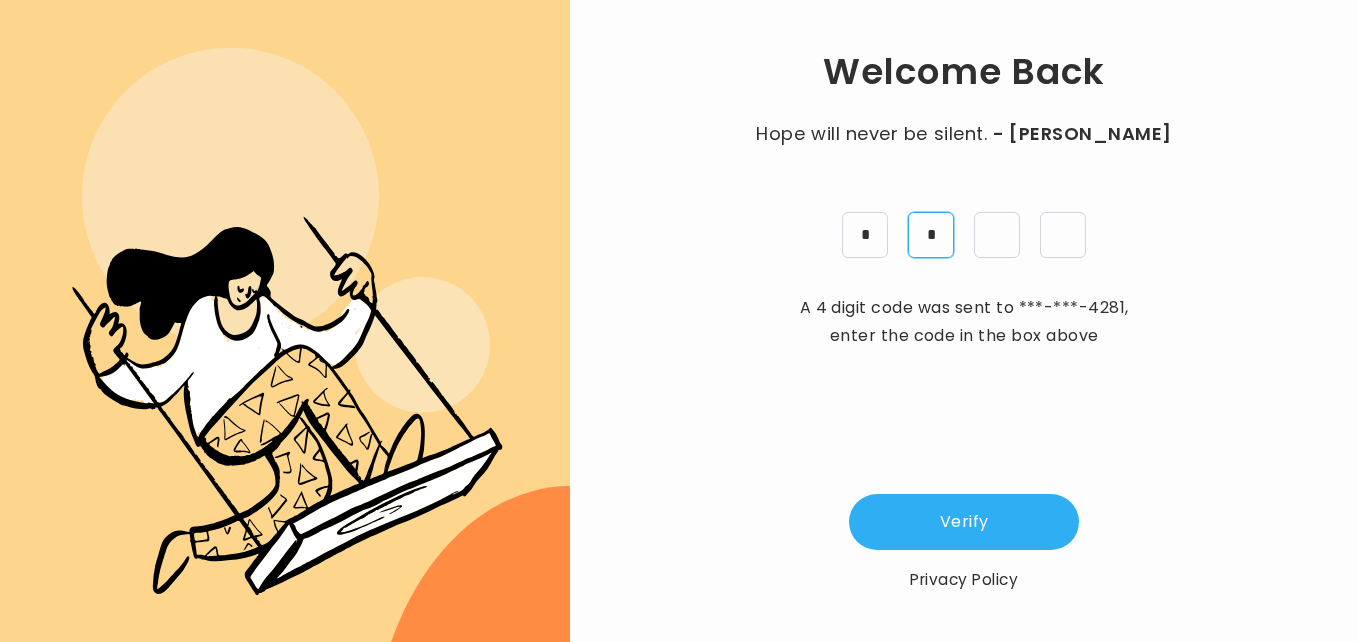 type on "*" 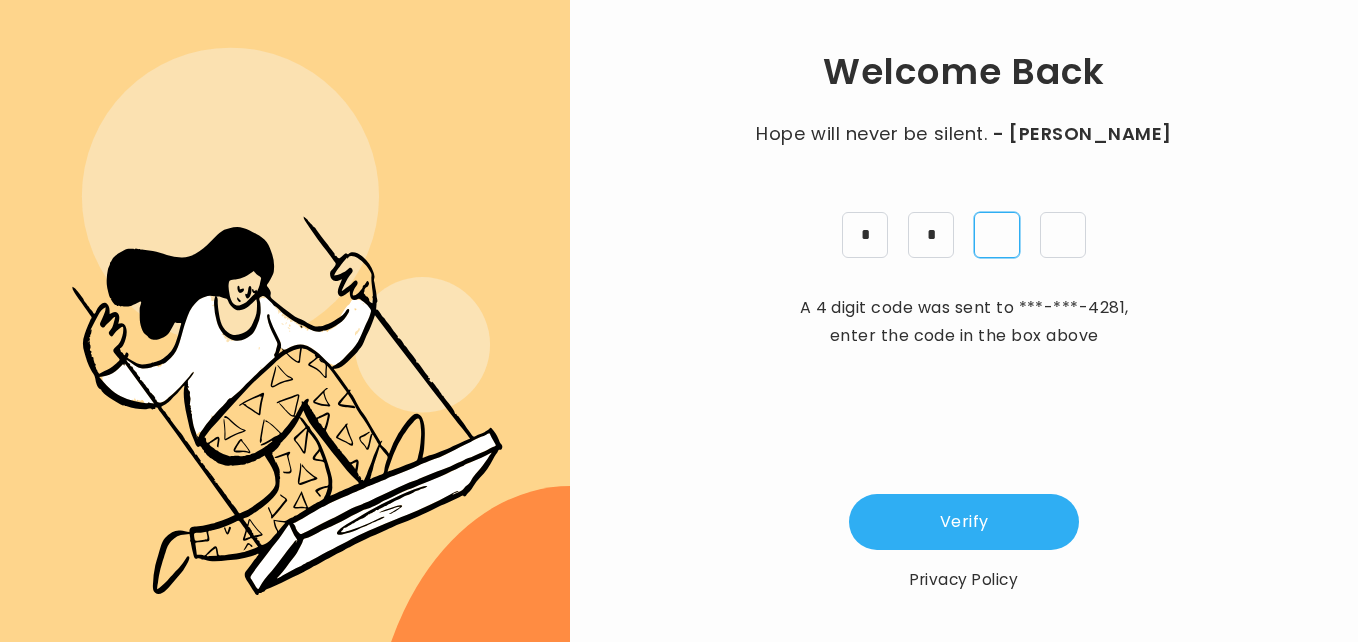 type on "*" 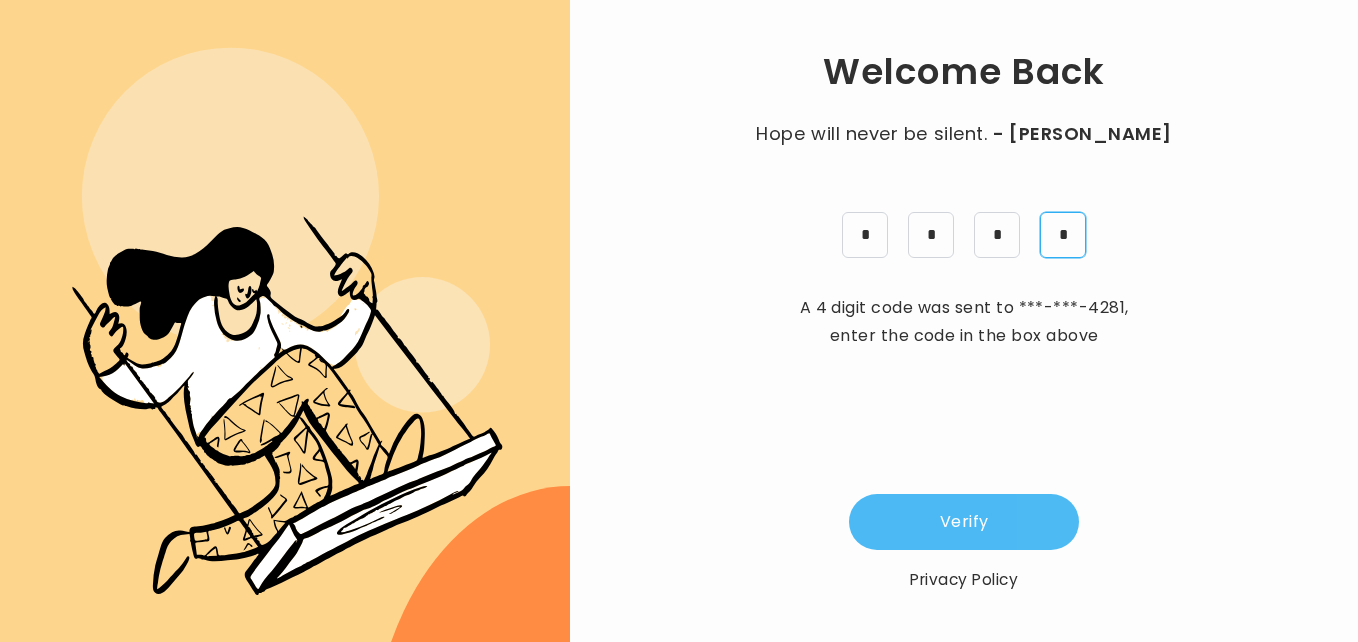 type on "*" 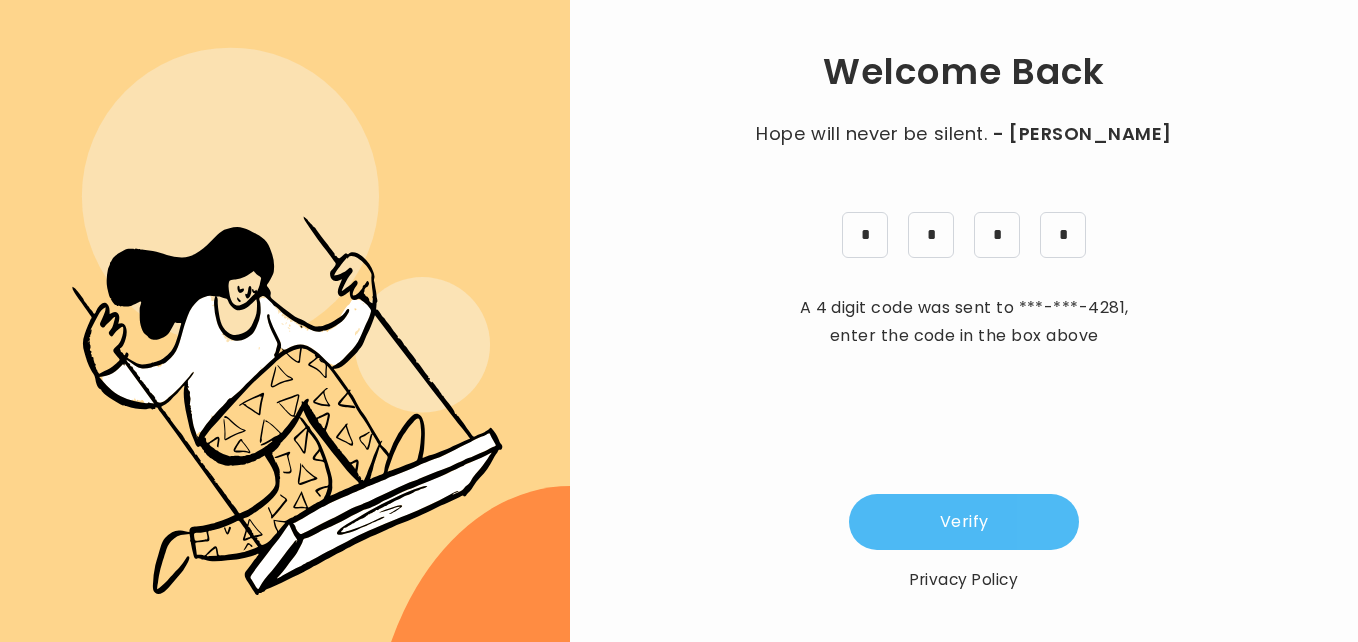 click on "Verify" at bounding box center (964, 522) 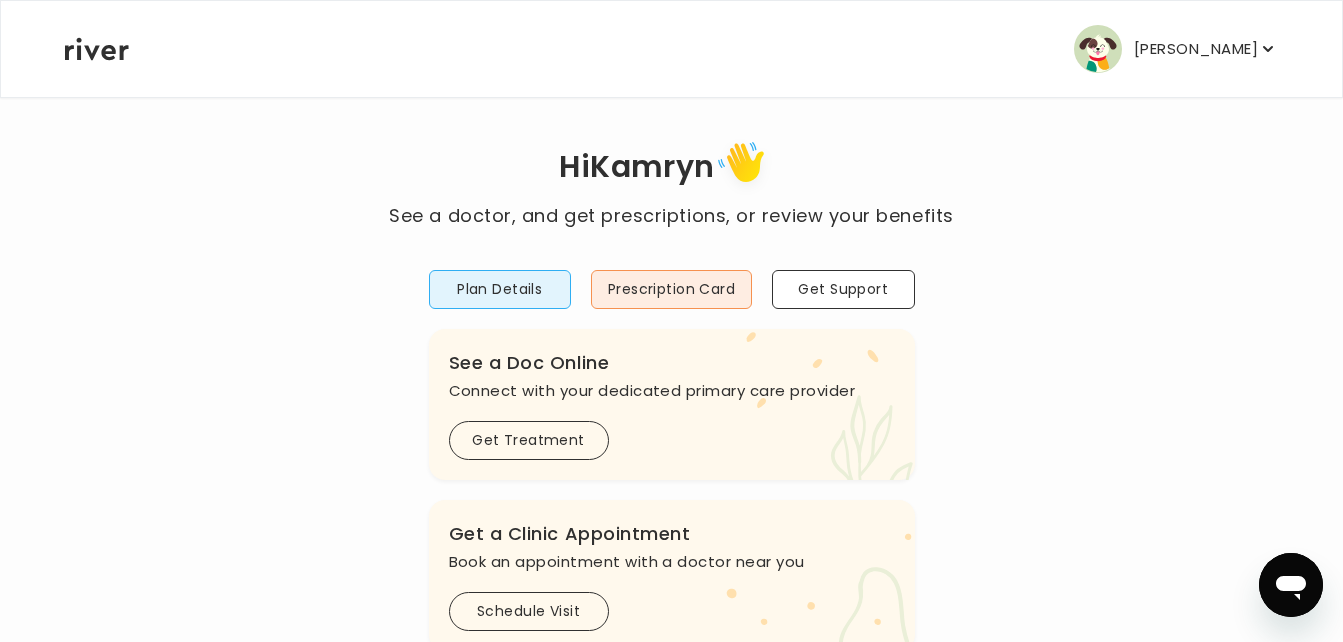 scroll, scrollTop: 19, scrollLeft: 0, axis: vertical 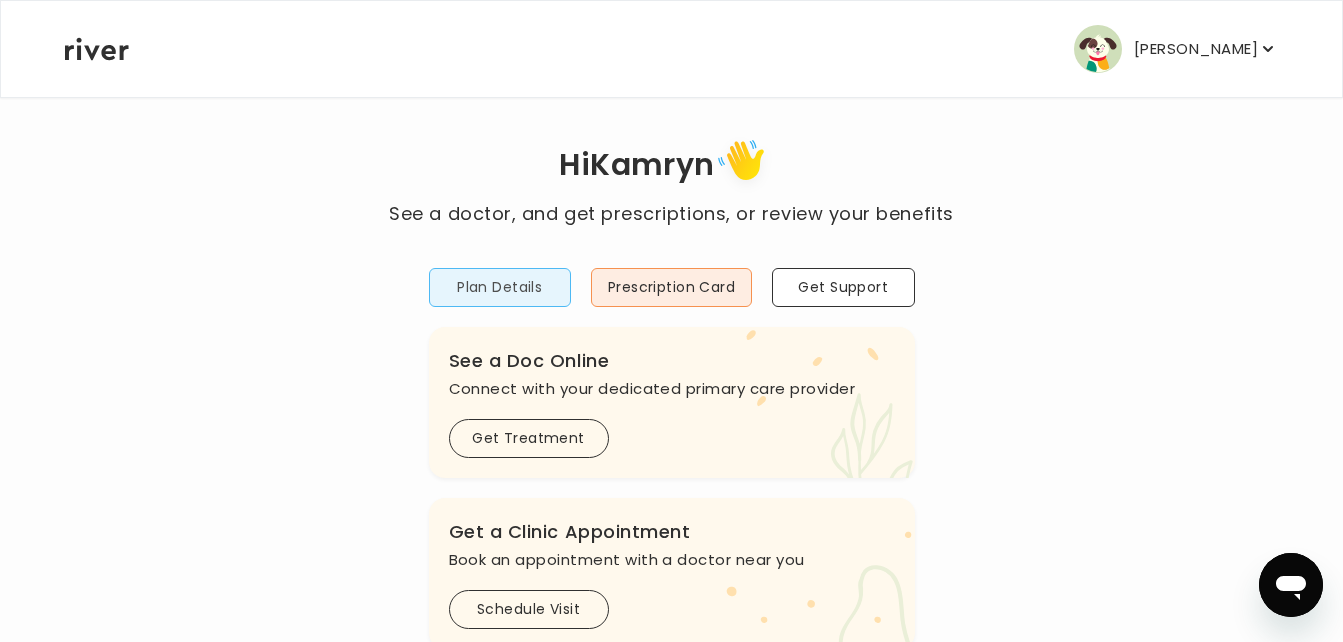 click on "Plan Details" at bounding box center (500, 287) 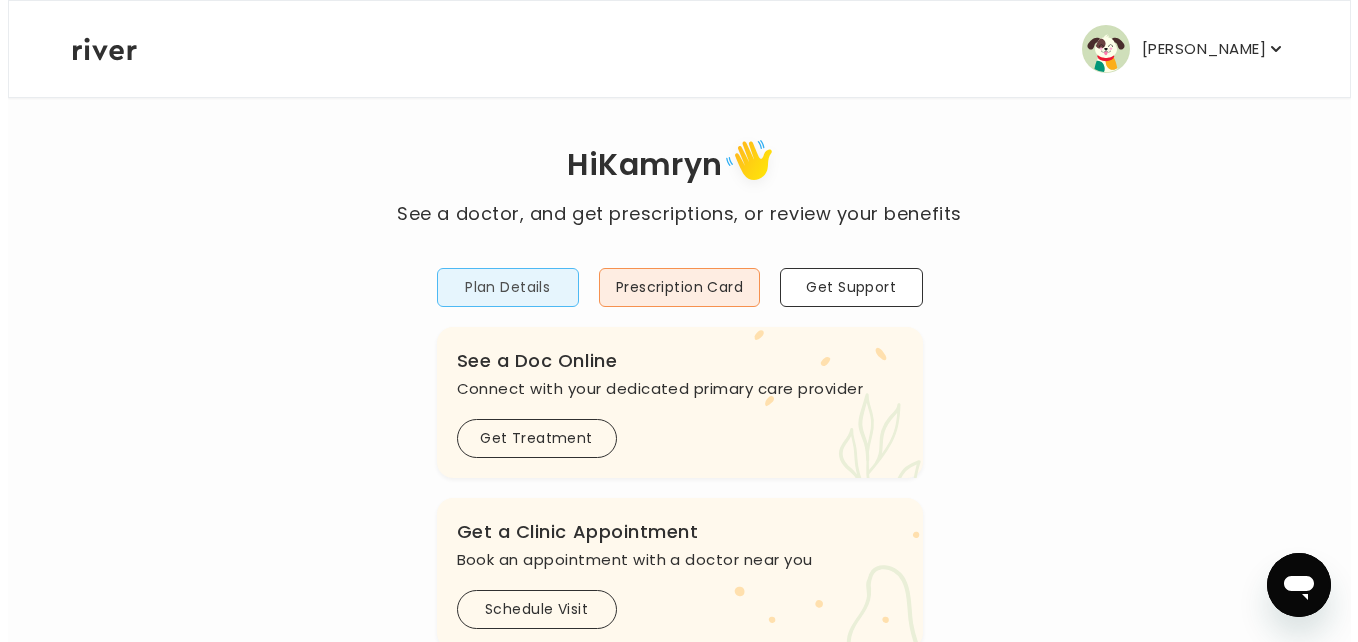 scroll, scrollTop: 0, scrollLeft: 0, axis: both 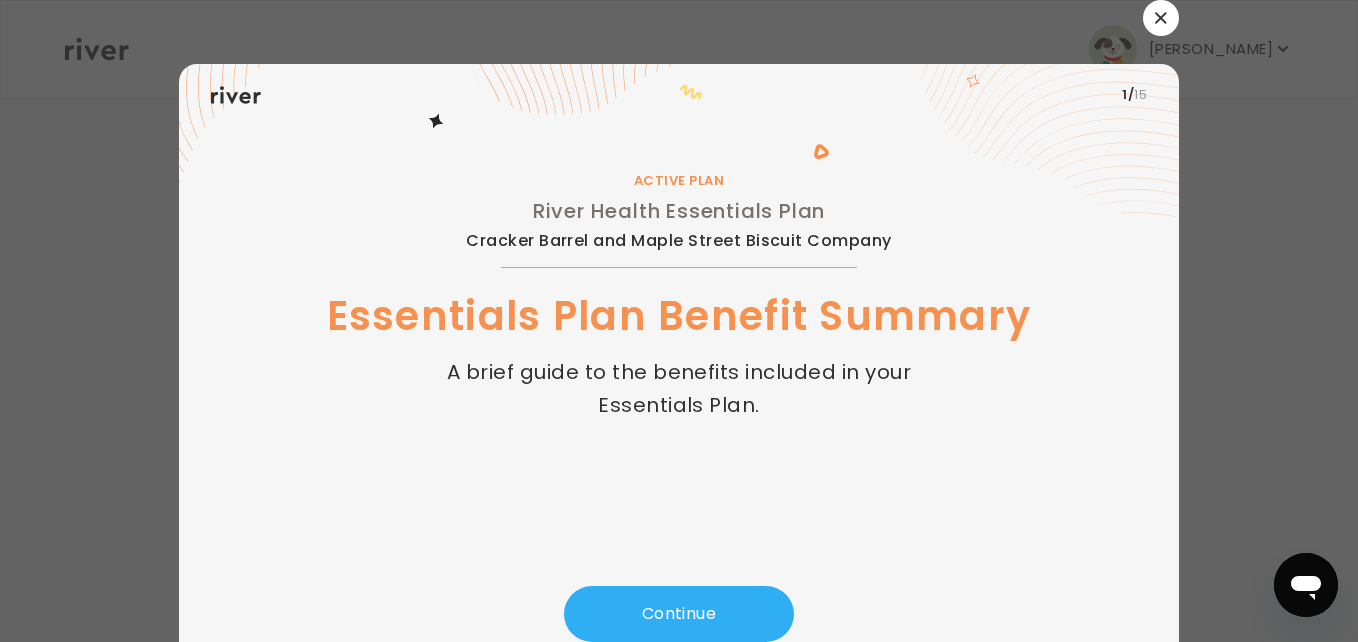 click 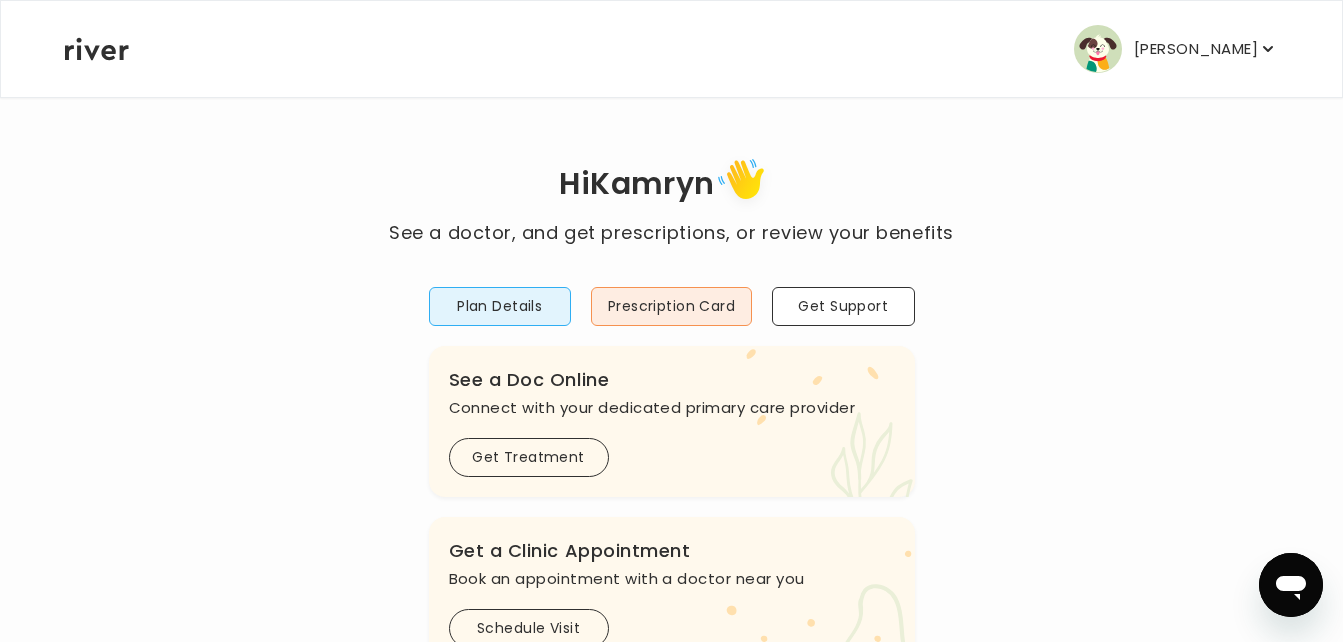click on "[PERSON_NAME]" at bounding box center [1196, 49] 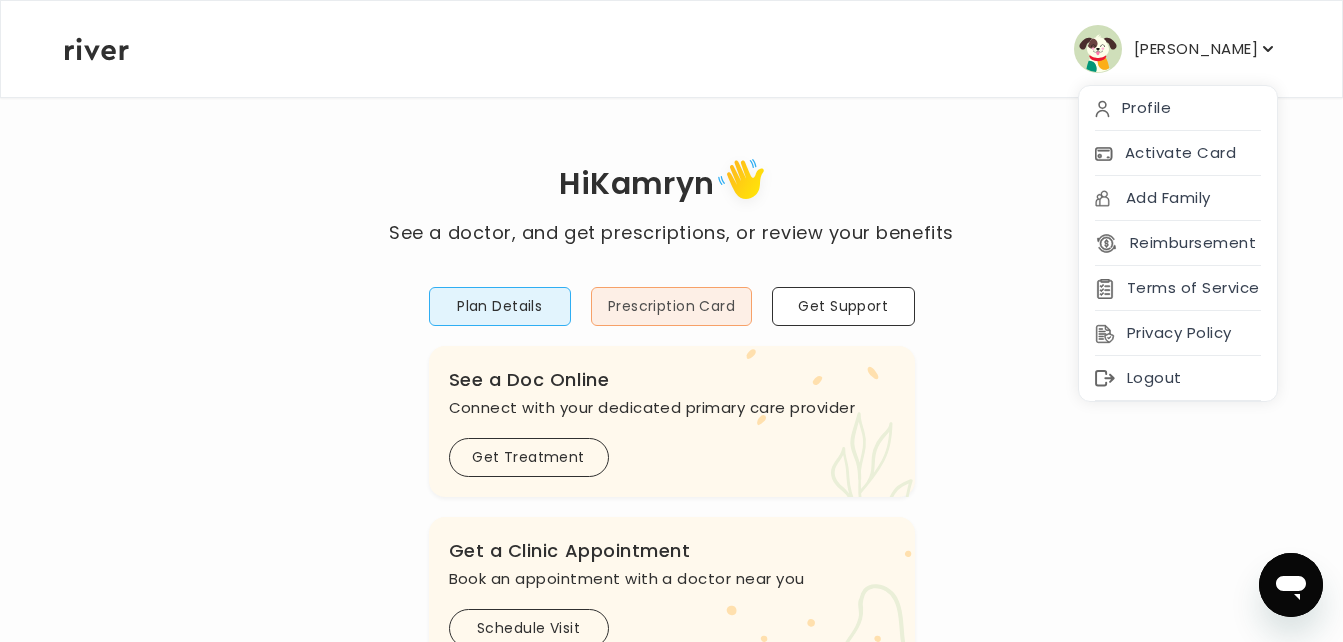 click on "Prescription Card" at bounding box center [671, 306] 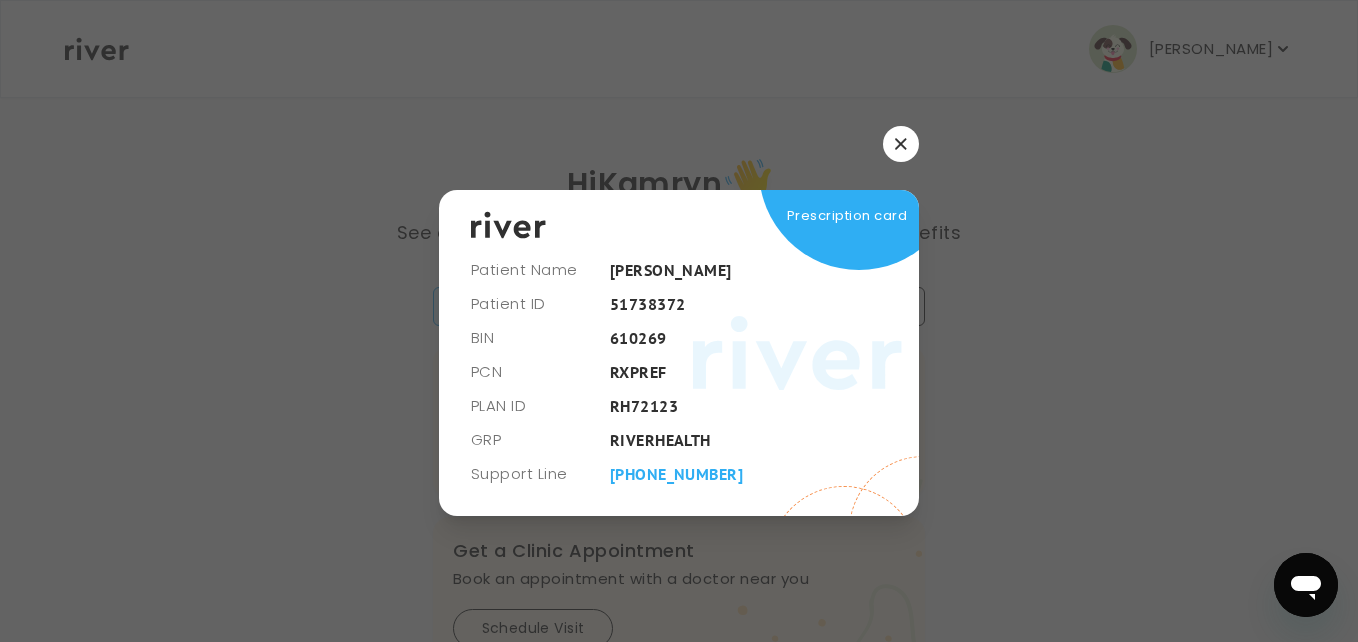 click 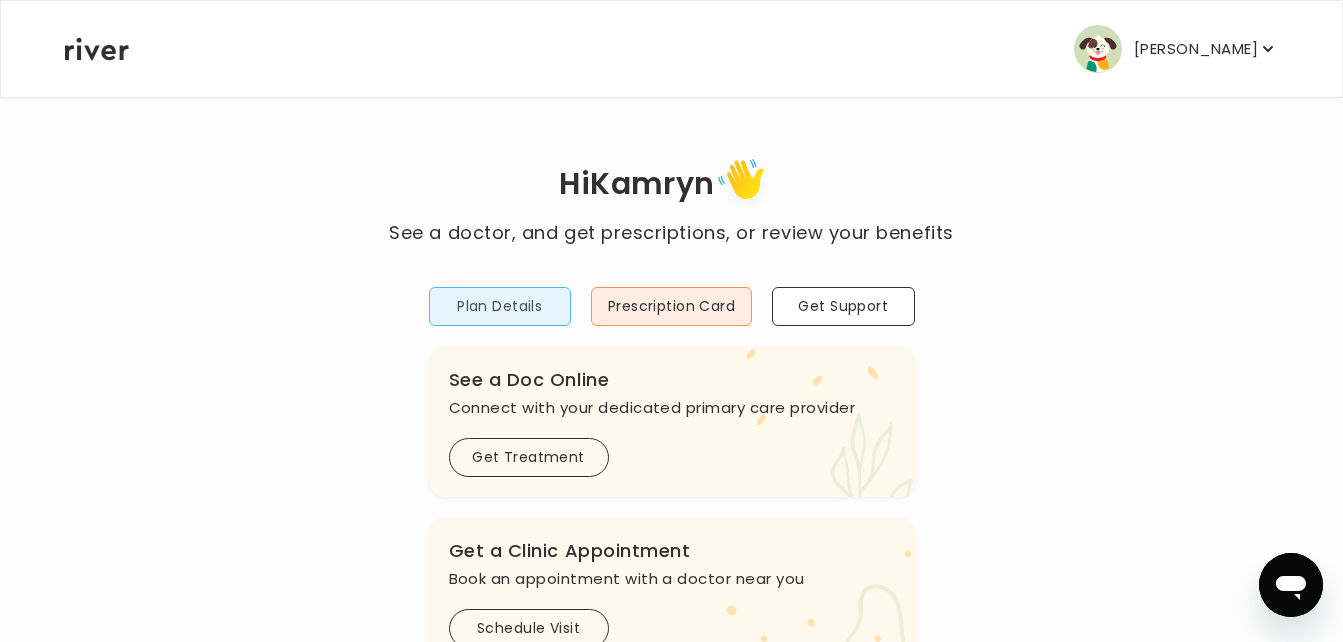 click on "Plan Details" at bounding box center [500, 306] 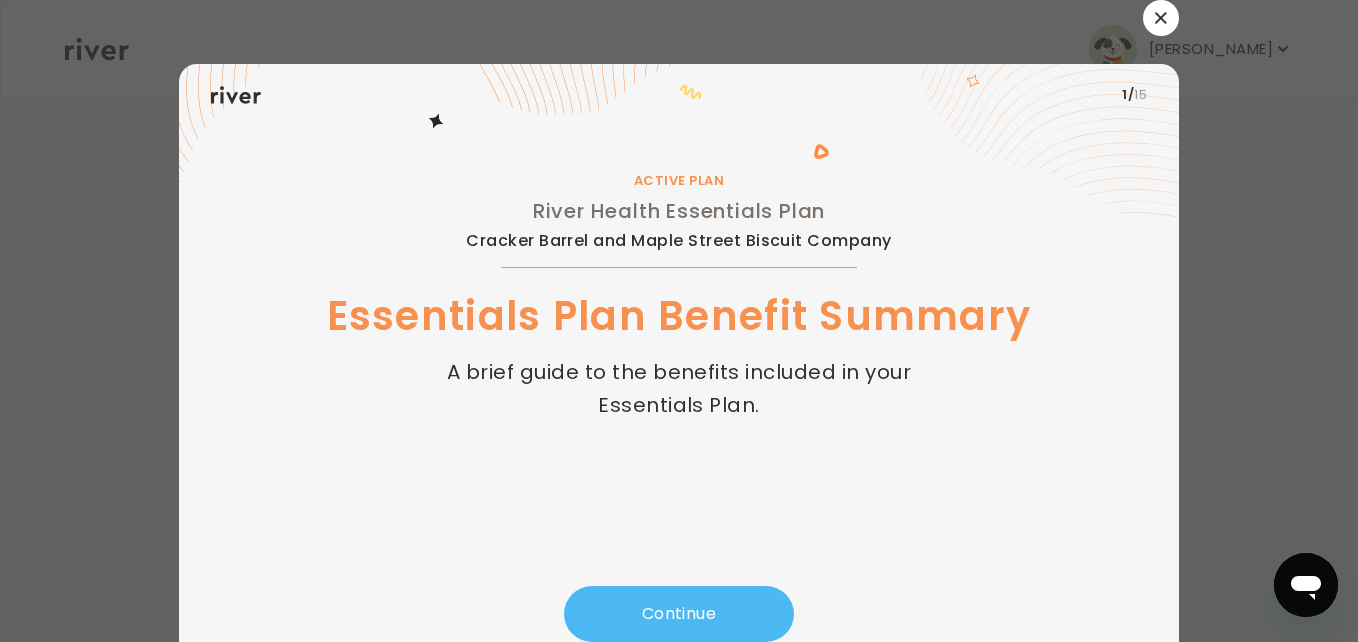 click on "Continue" at bounding box center [679, 614] 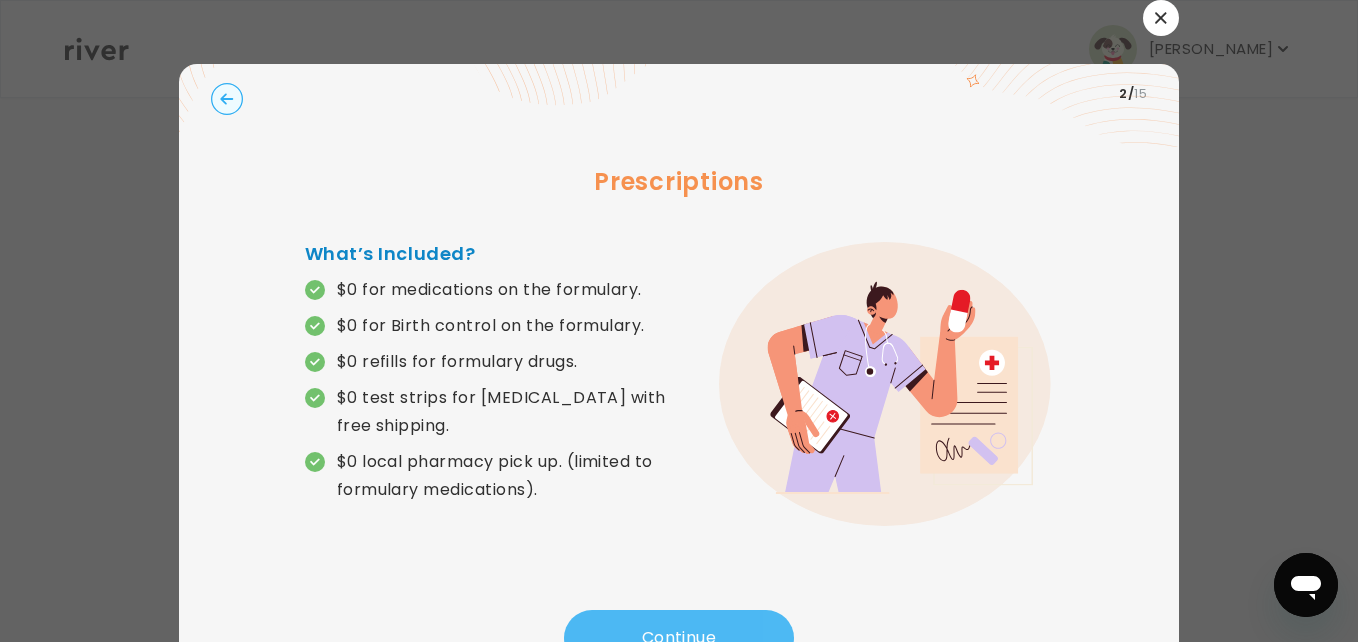 click on "Prescriptions What’s Included? $0 for medications on the formulary.
$0 for Birth control on the formulary.
$0 refills for formulary drugs.
$0 test strips for [MEDICAL_DATA] with free shipping.
$0 local pharmacy pick up. (limited to formulary medications)." at bounding box center [679, 367] 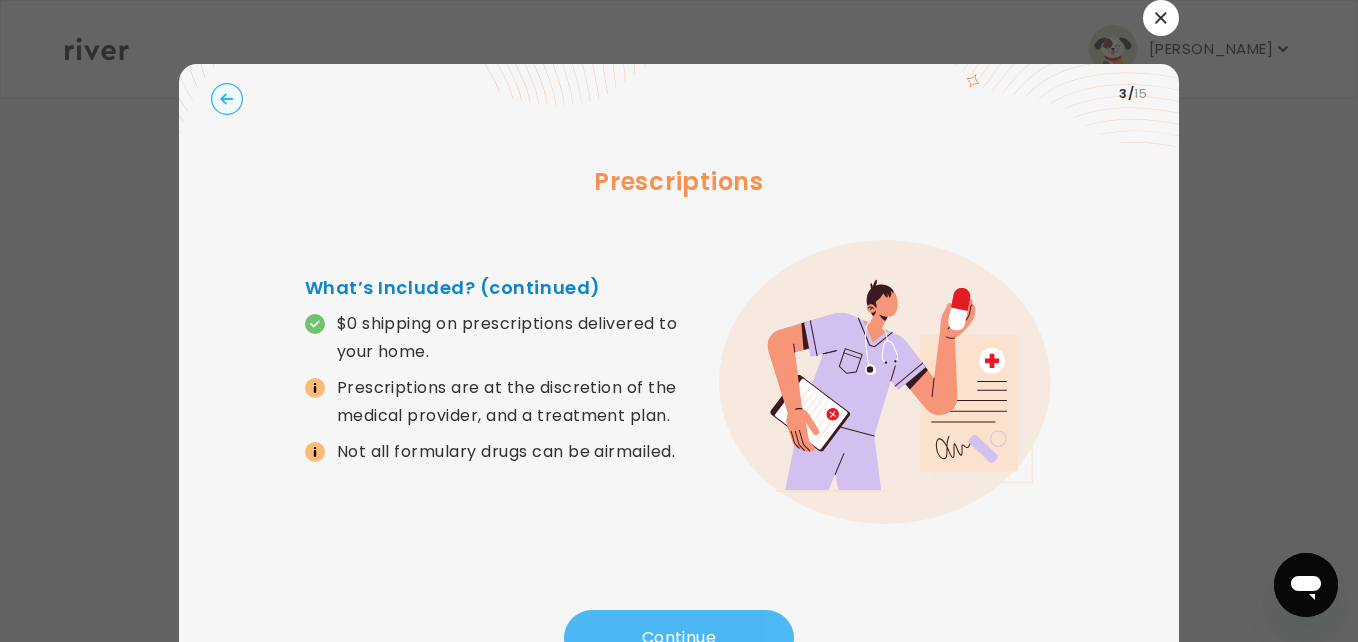 click on "Continue" at bounding box center [679, 638] 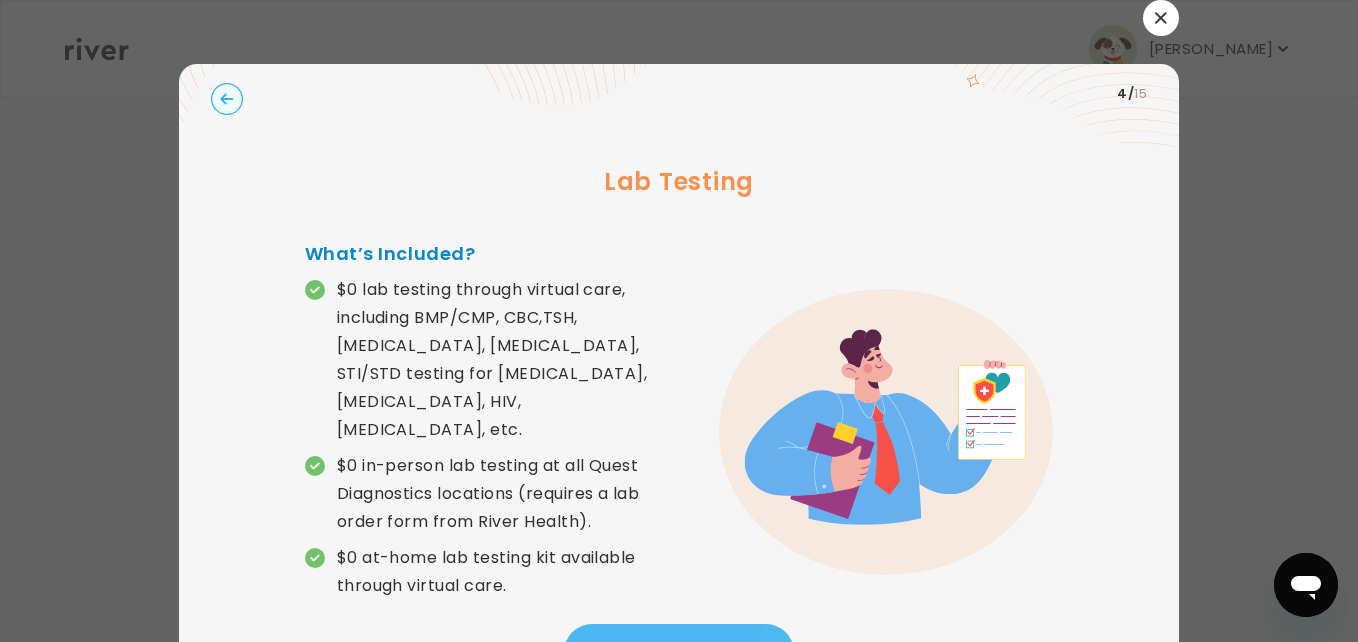 click on "Continue" at bounding box center (679, 652) 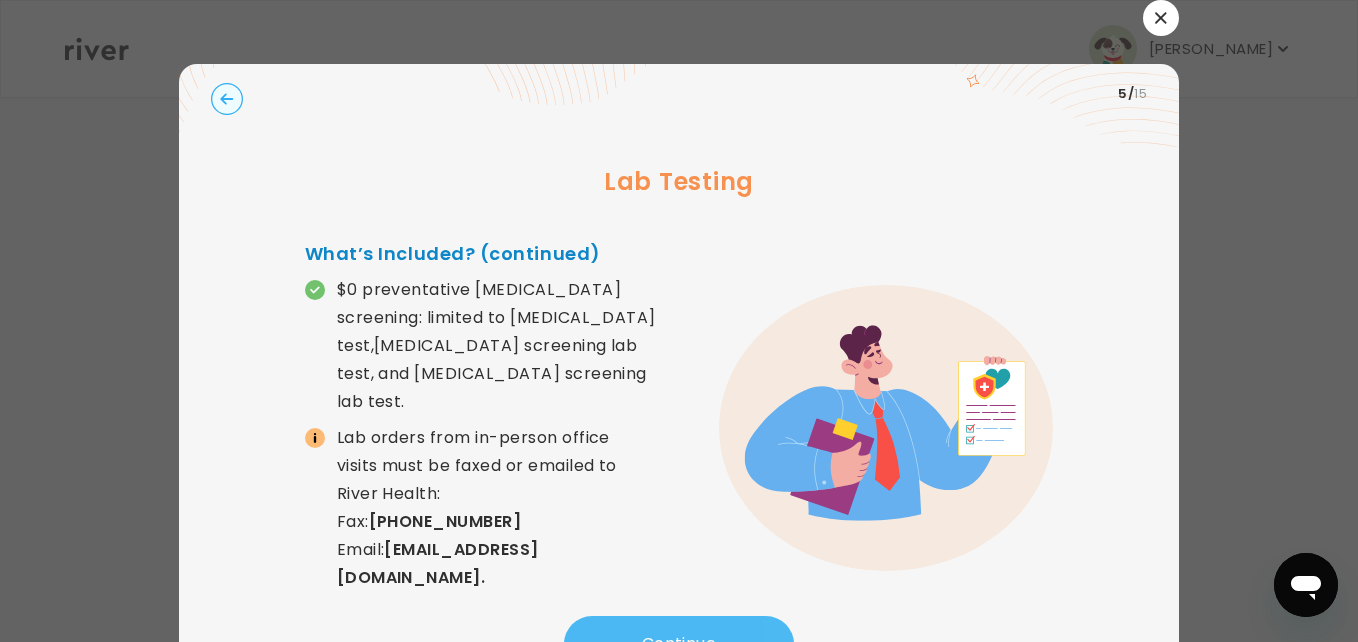 click on "Continue" at bounding box center [679, 644] 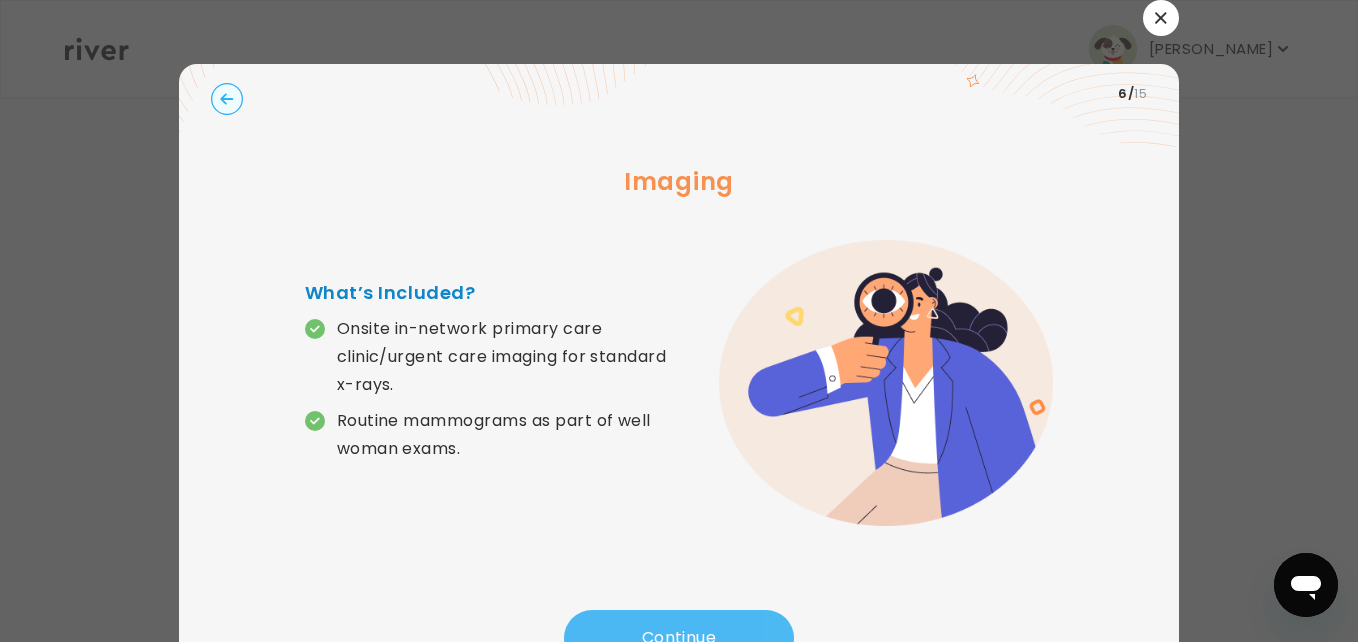 click on "Continue" at bounding box center [679, 638] 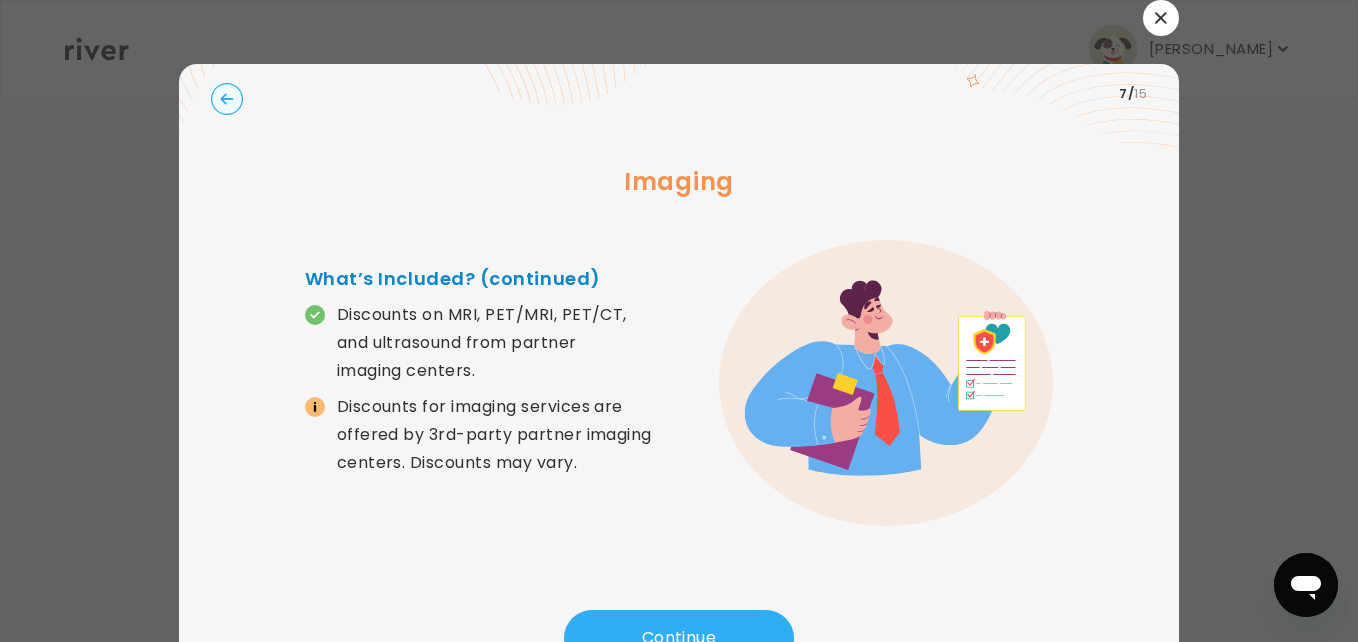 click 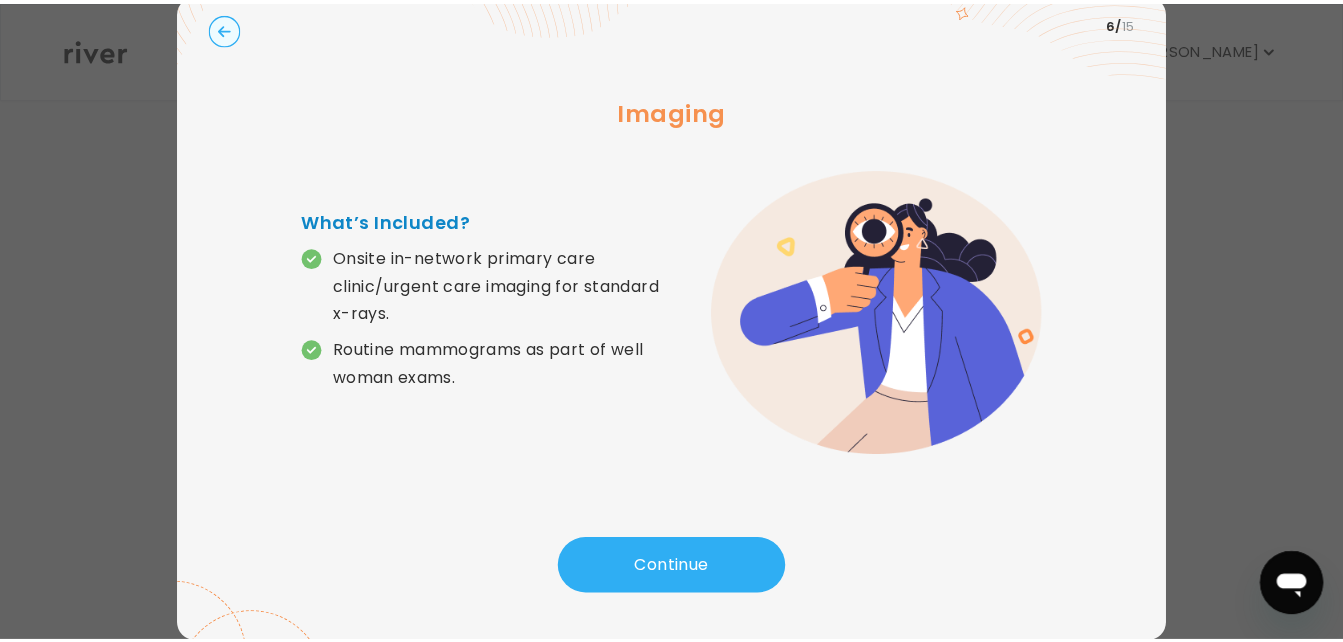 scroll, scrollTop: 0, scrollLeft: 0, axis: both 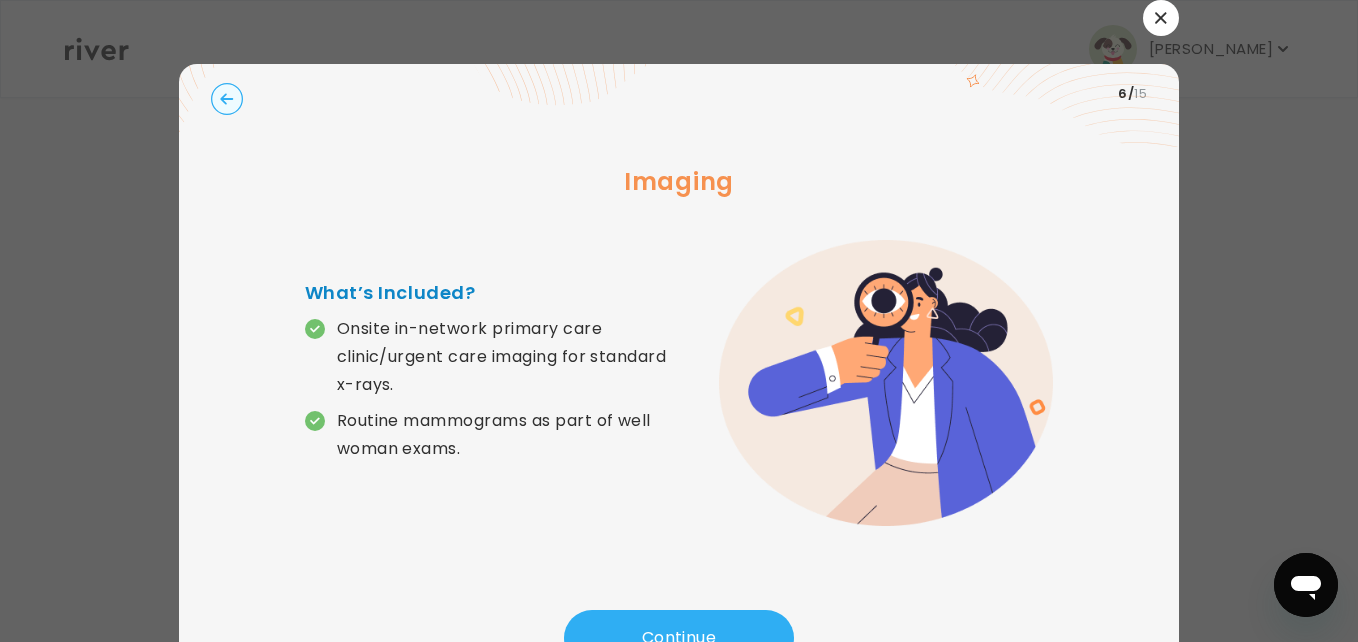 click at bounding box center (1161, 18) 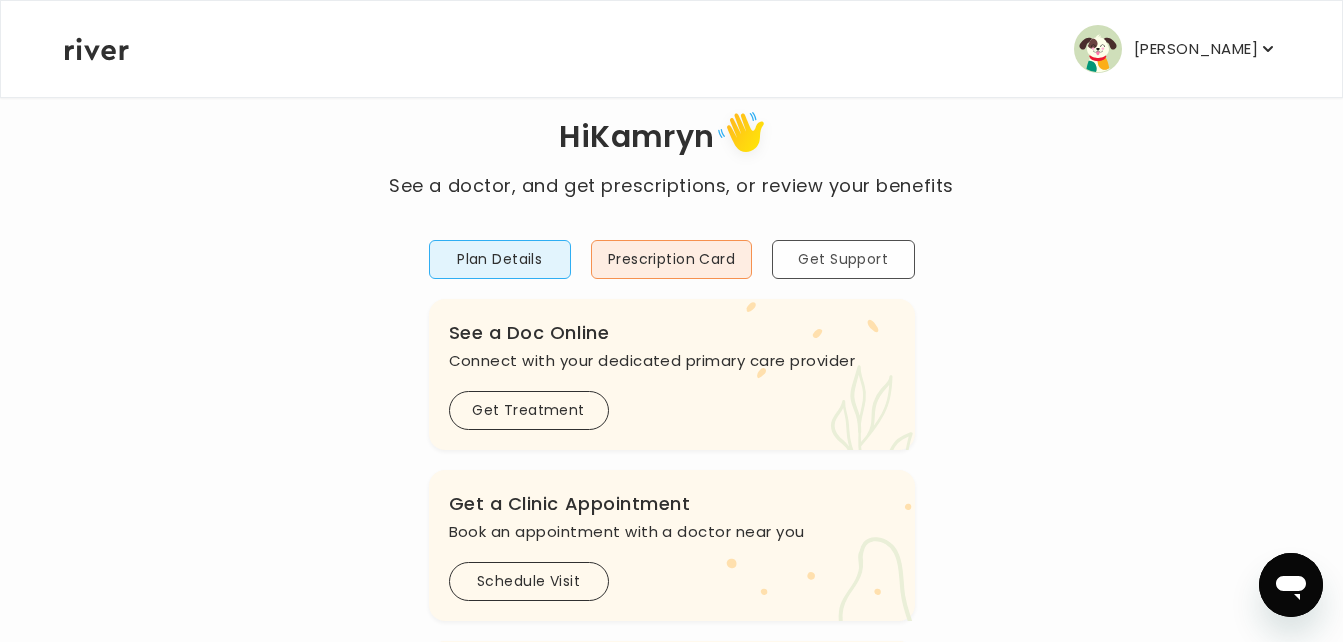 scroll, scrollTop: 0, scrollLeft: 0, axis: both 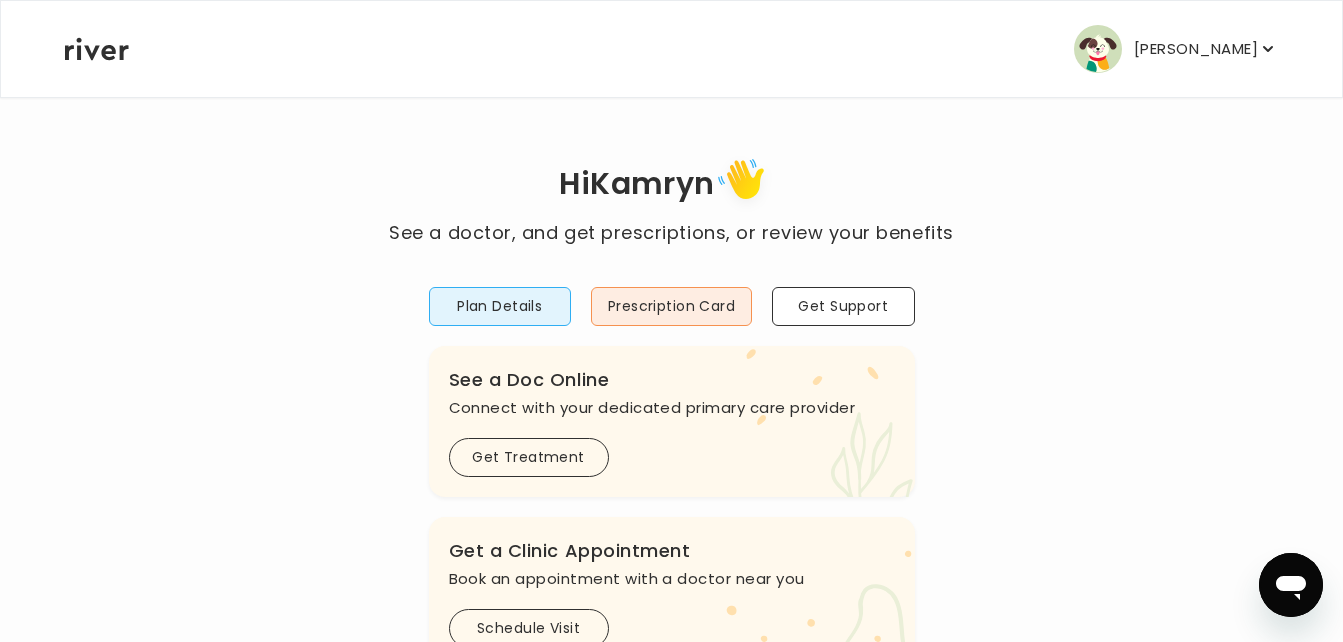 click on "[PERSON_NAME]" at bounding box center [1196, 49] 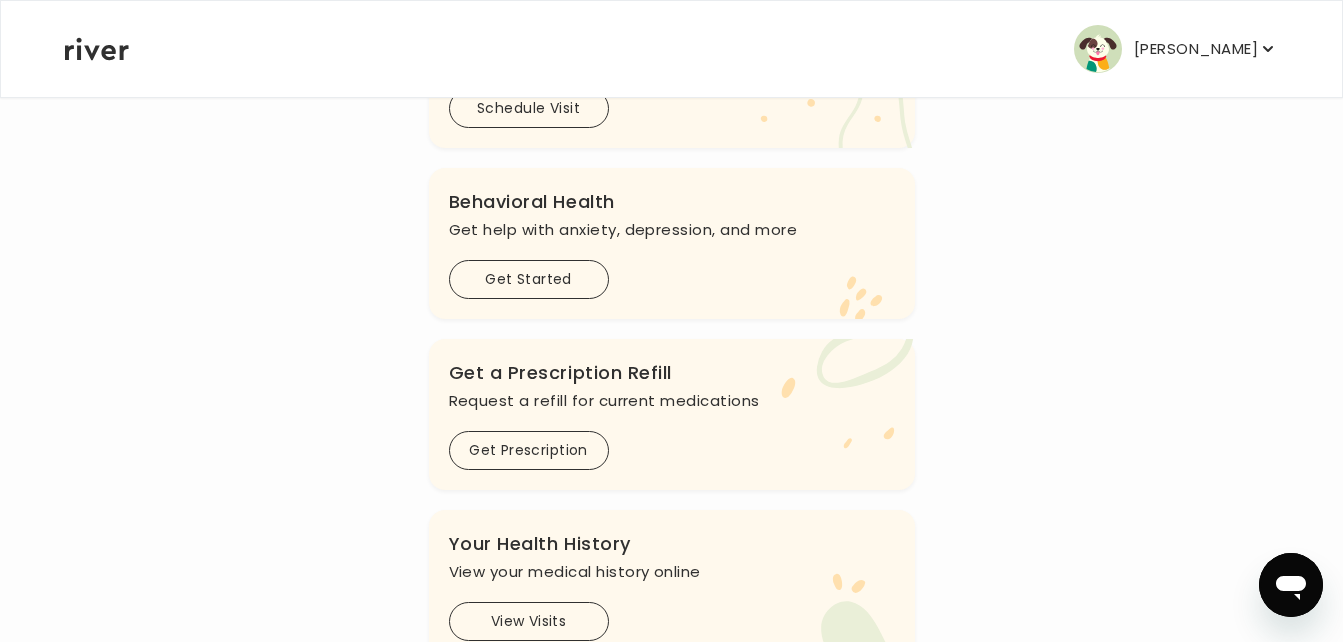 scroll, scrollTop: 595, scrollLeft: 0, axis: vertical 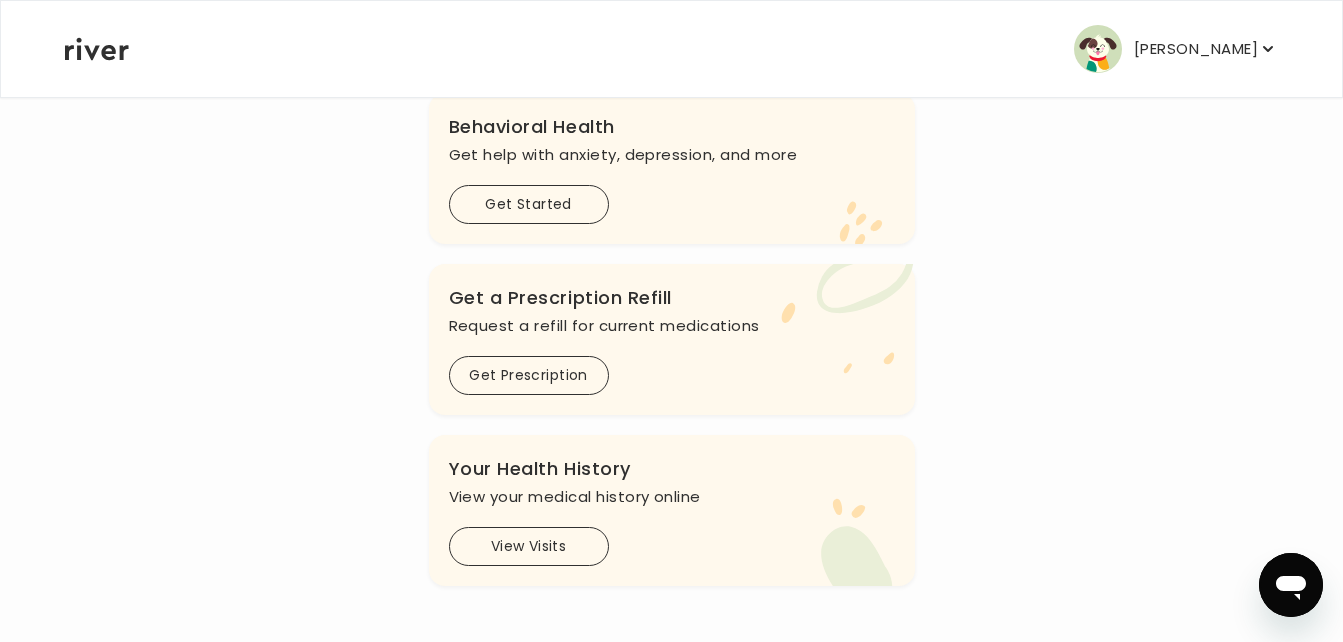 drag, startPoint x: 911, startPoint y: 374, endPoint x: 1191, endPoint y: 46, distance: 431.25864 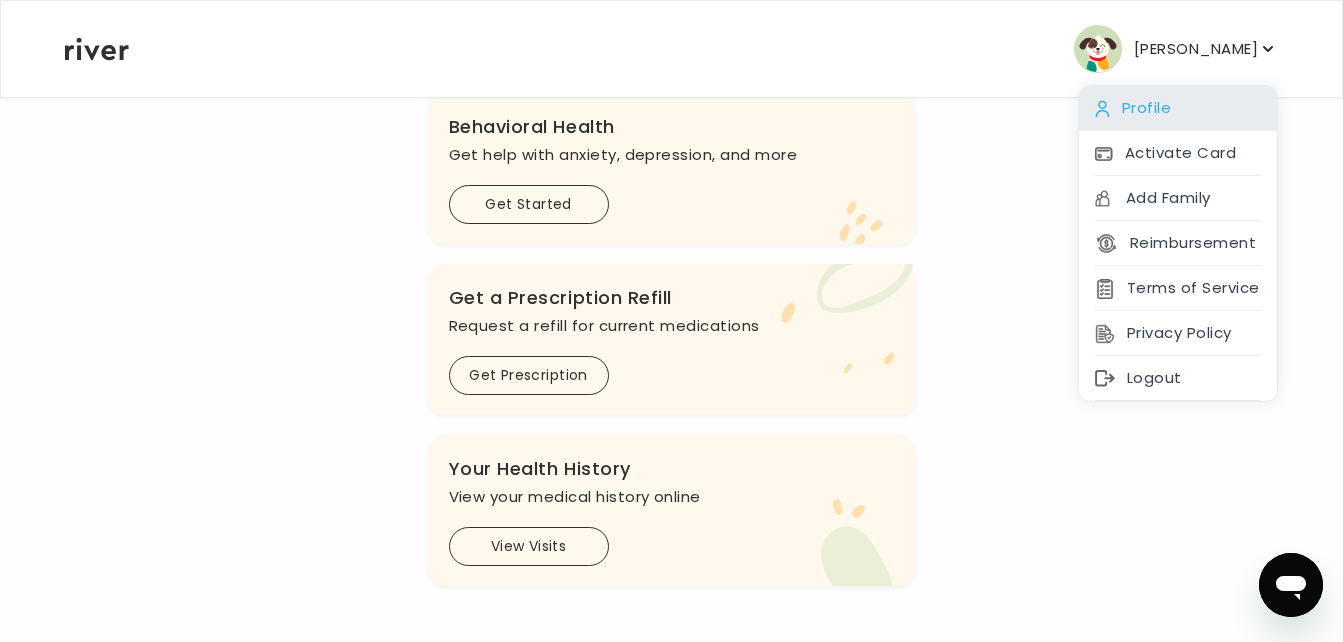 click on "Profile" at bounding box center [1178, 108] 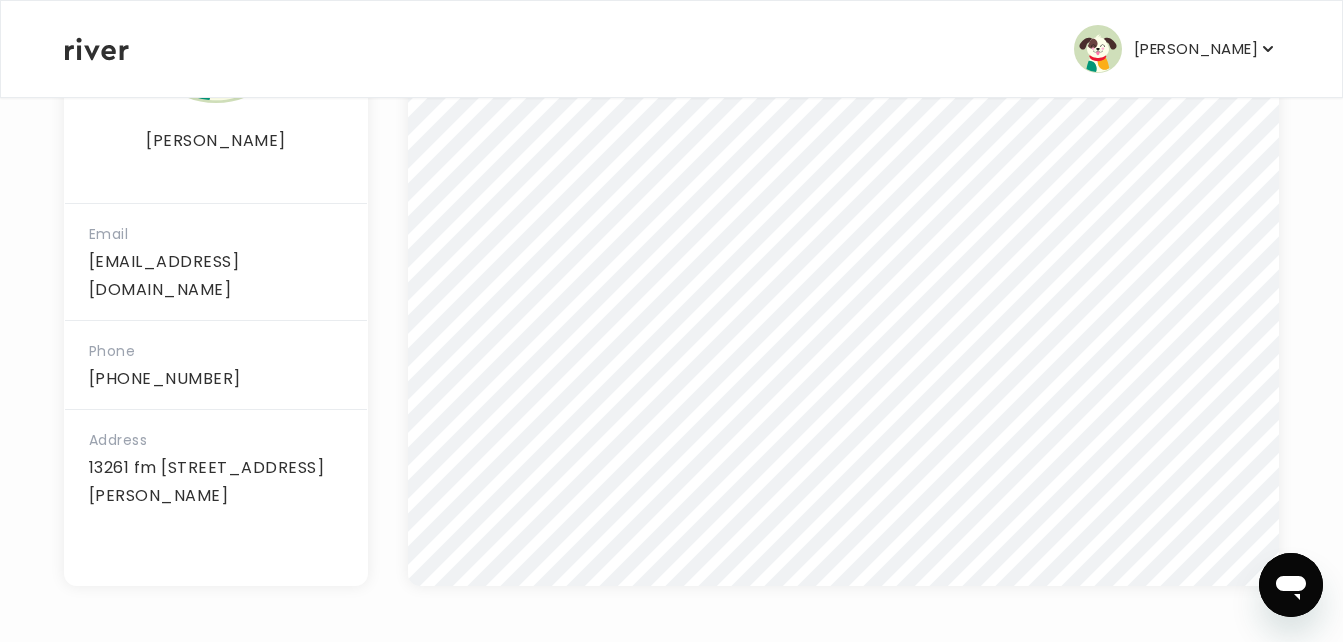 scroll, scrollTop: 0, scrollLeft: 0, axis: both 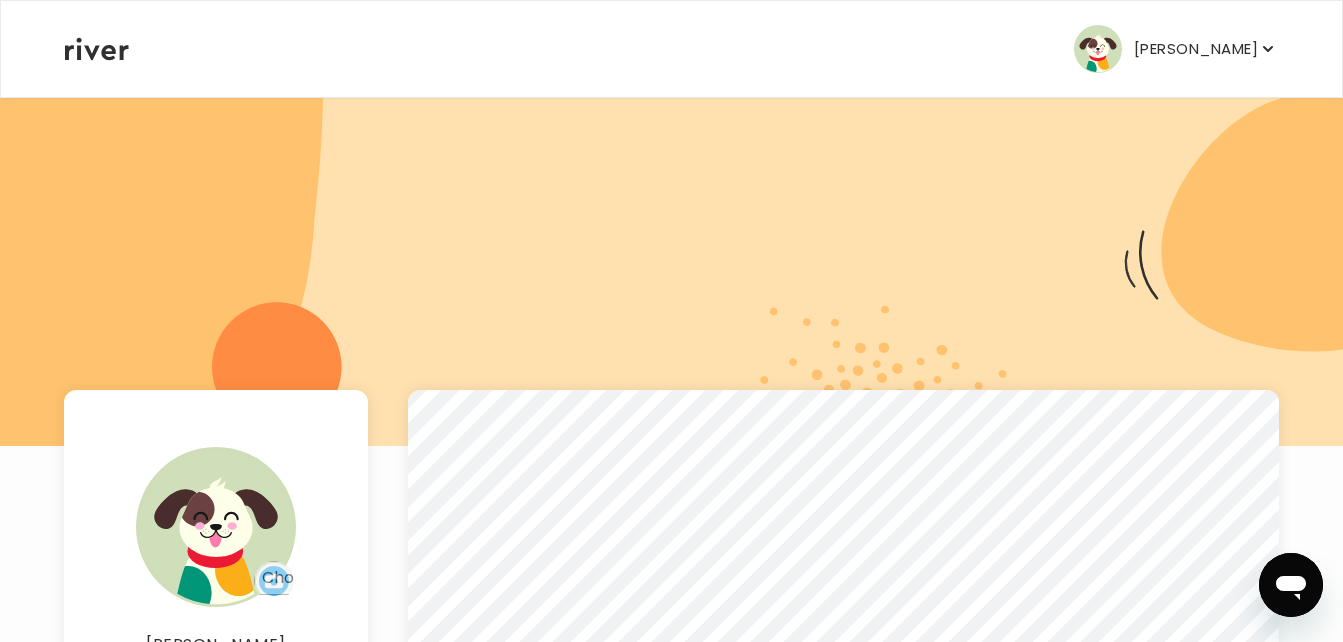 click on "[PERSON_NAME]" at bounding box center (1196, 49) 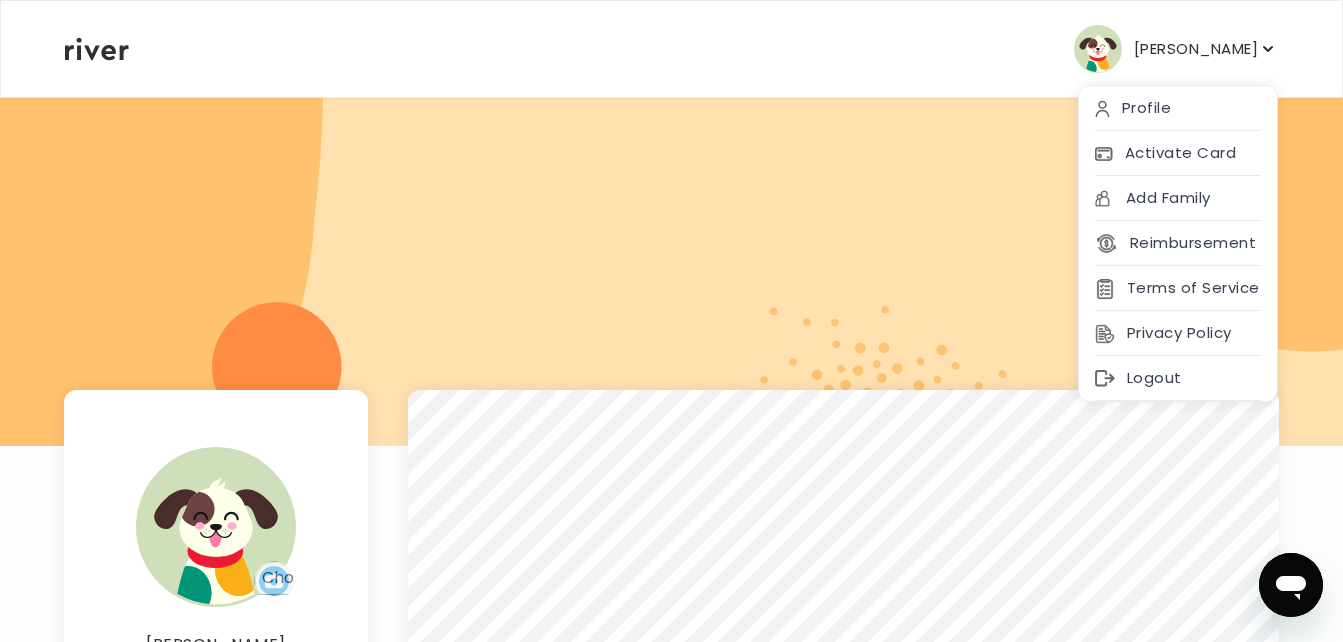 click 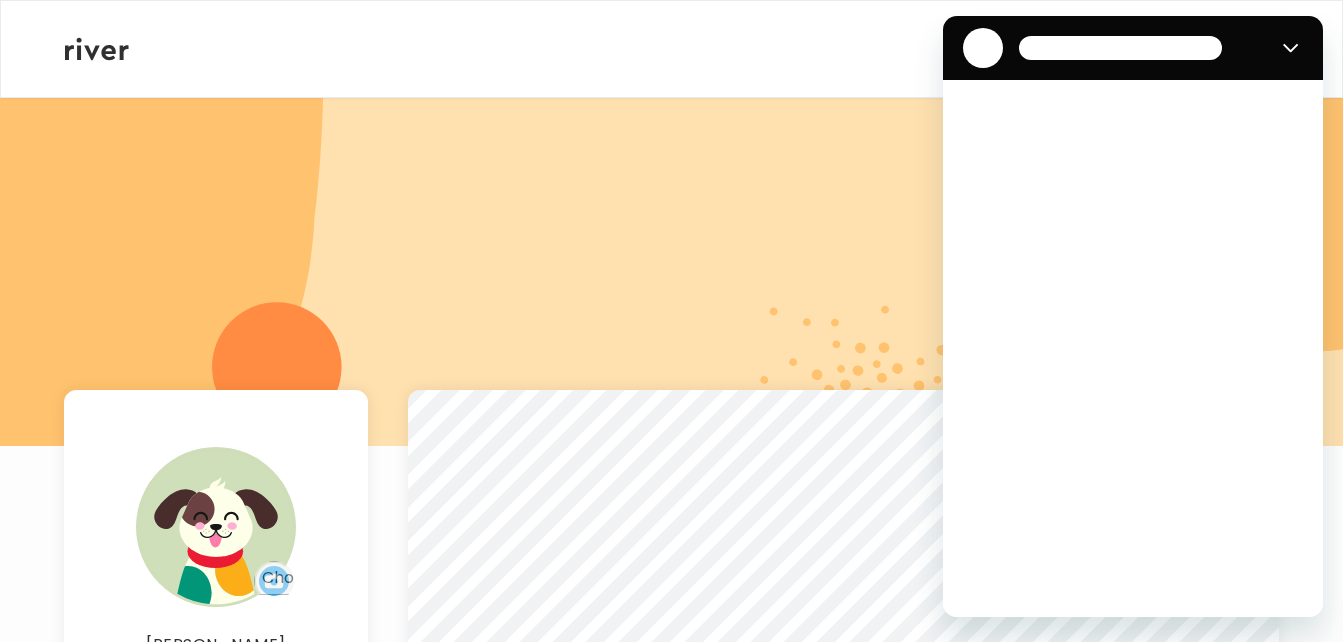 scroll, scrollTop: 0, scrollLeft: 0, axis: both 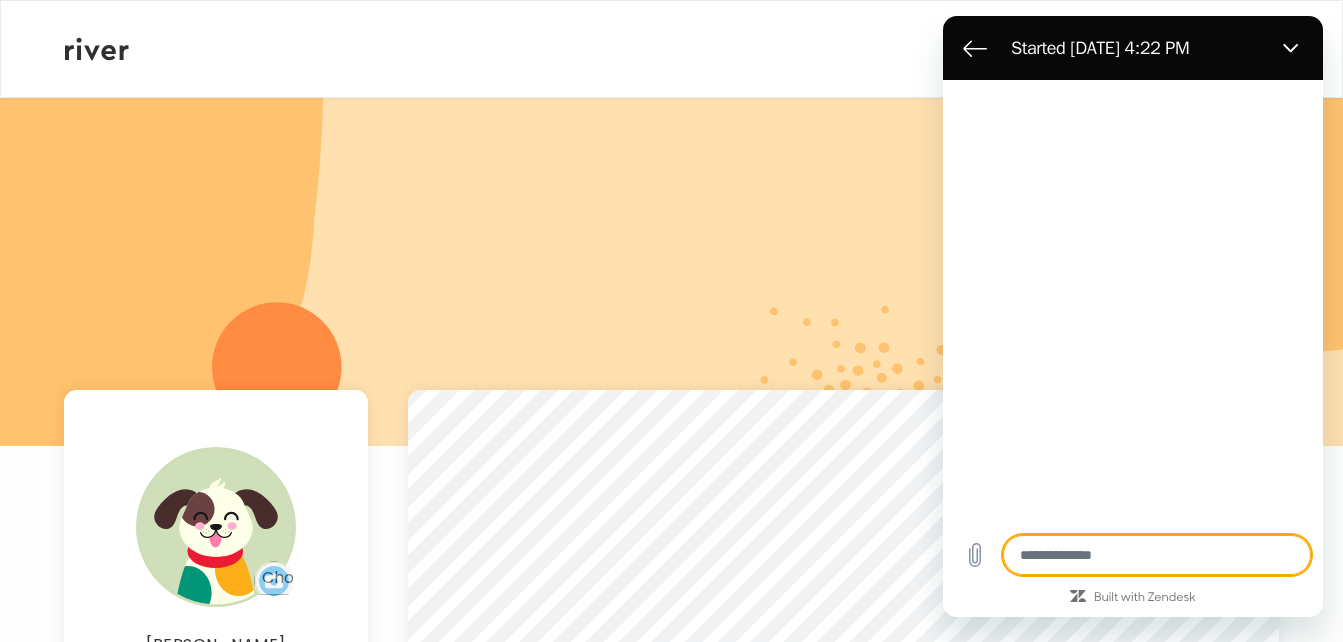 type on "*" 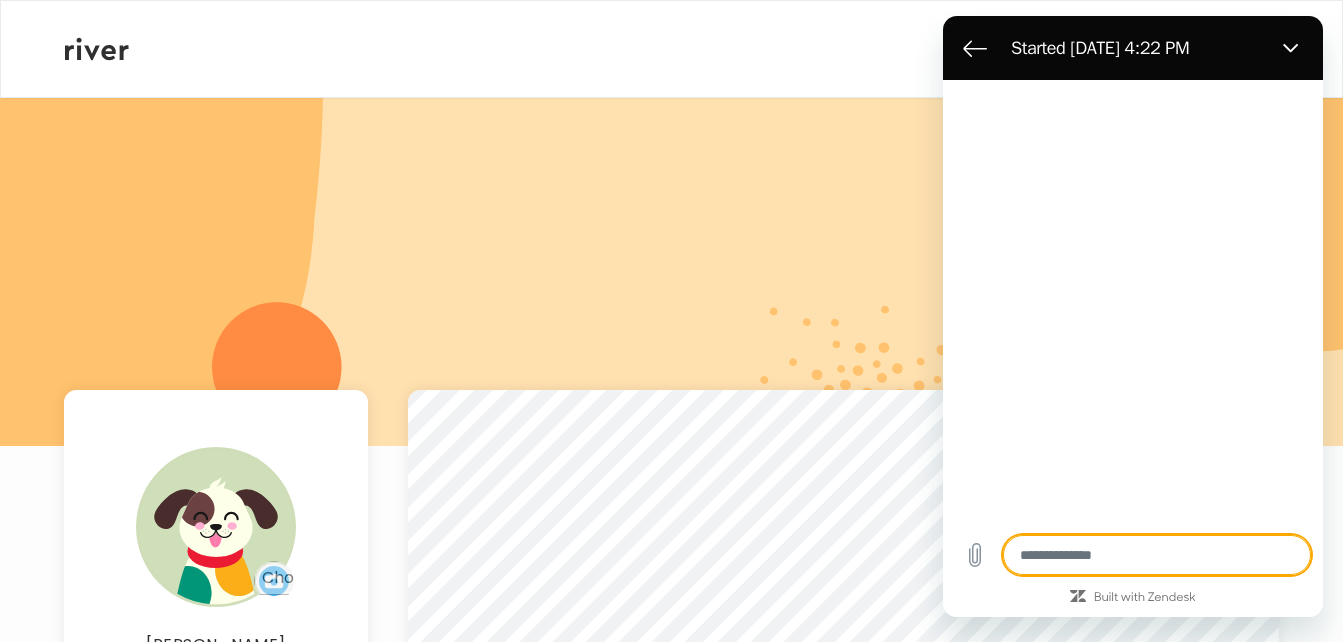 type on "*" 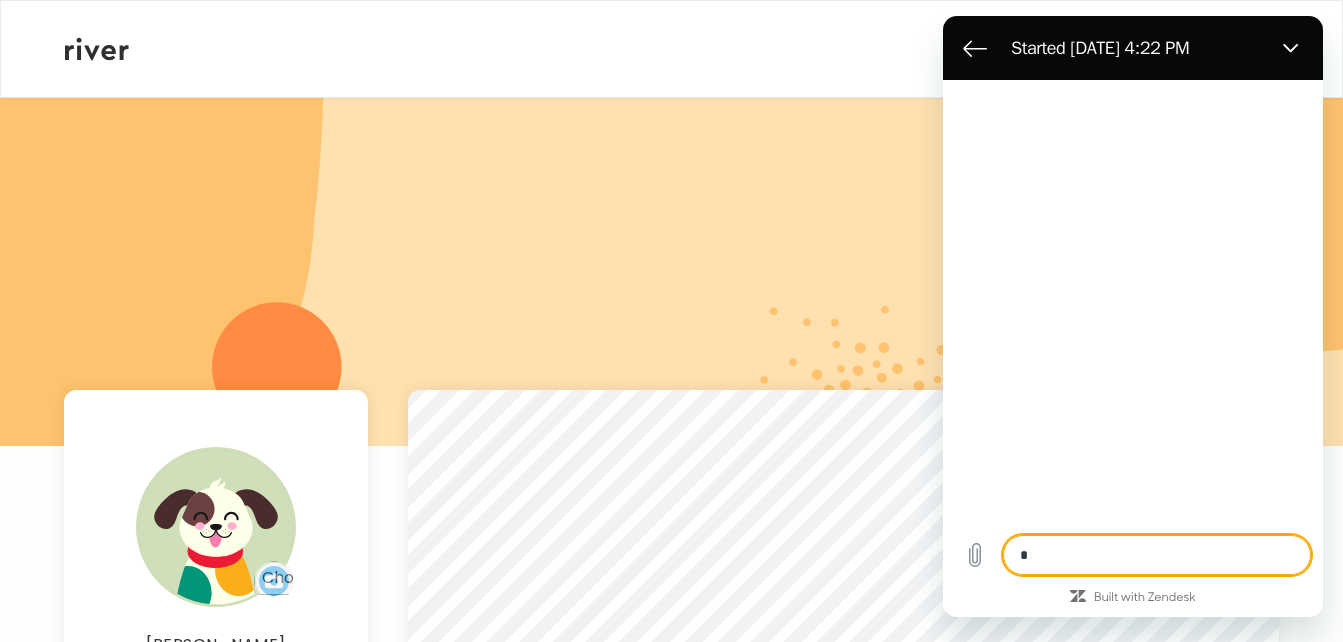 type on "**" 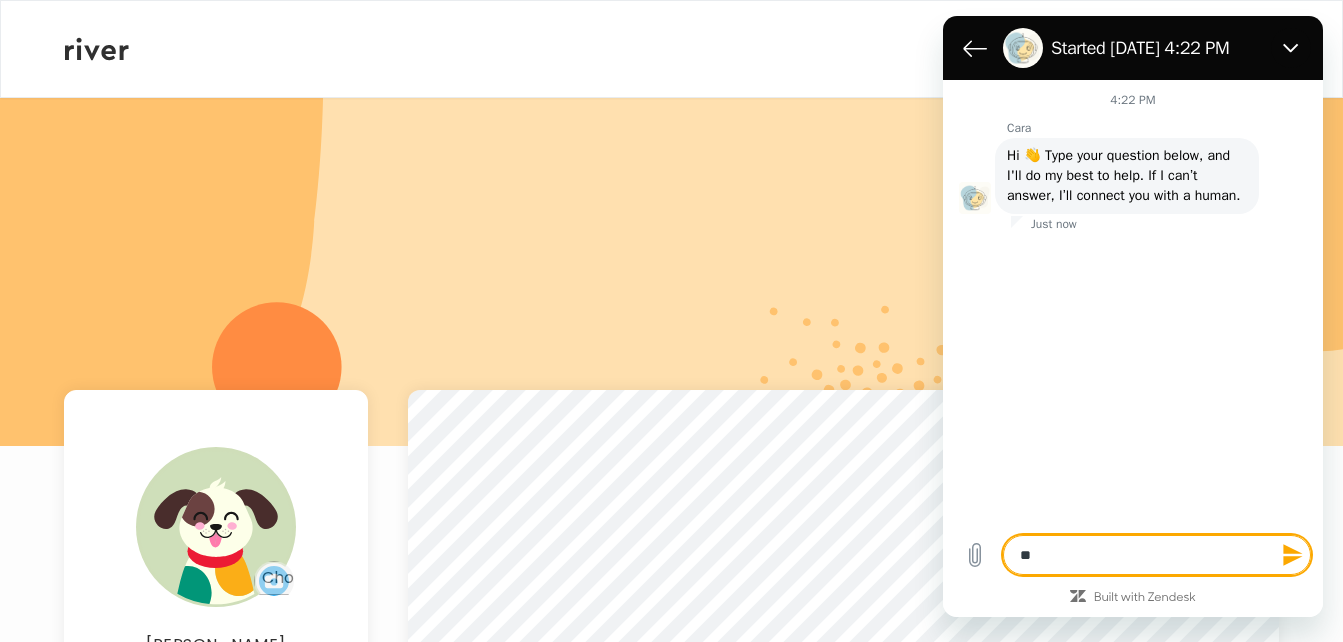 type on "***" 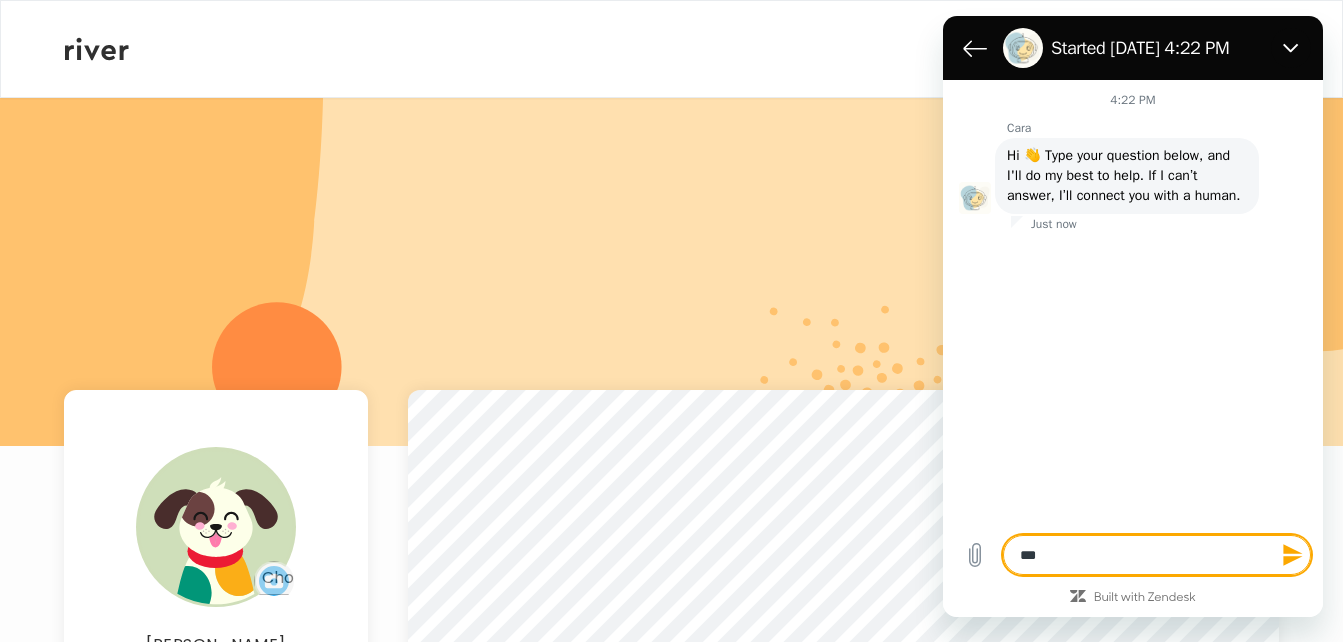 type on "*" 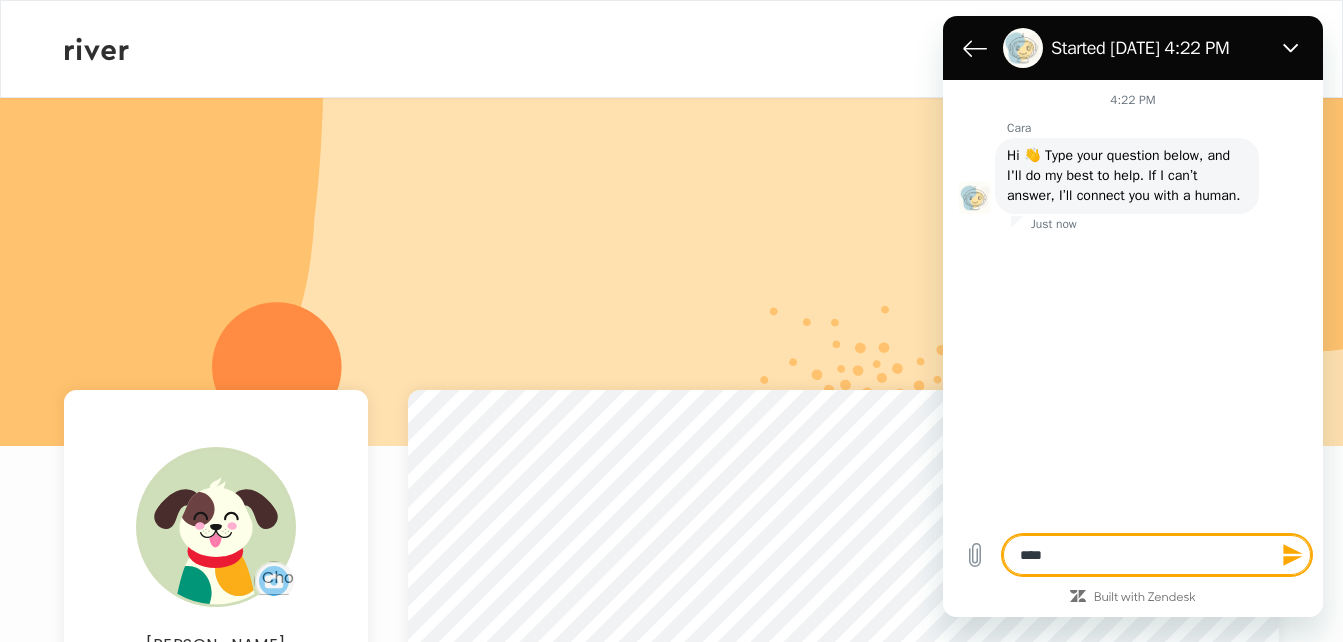 type on "*****" 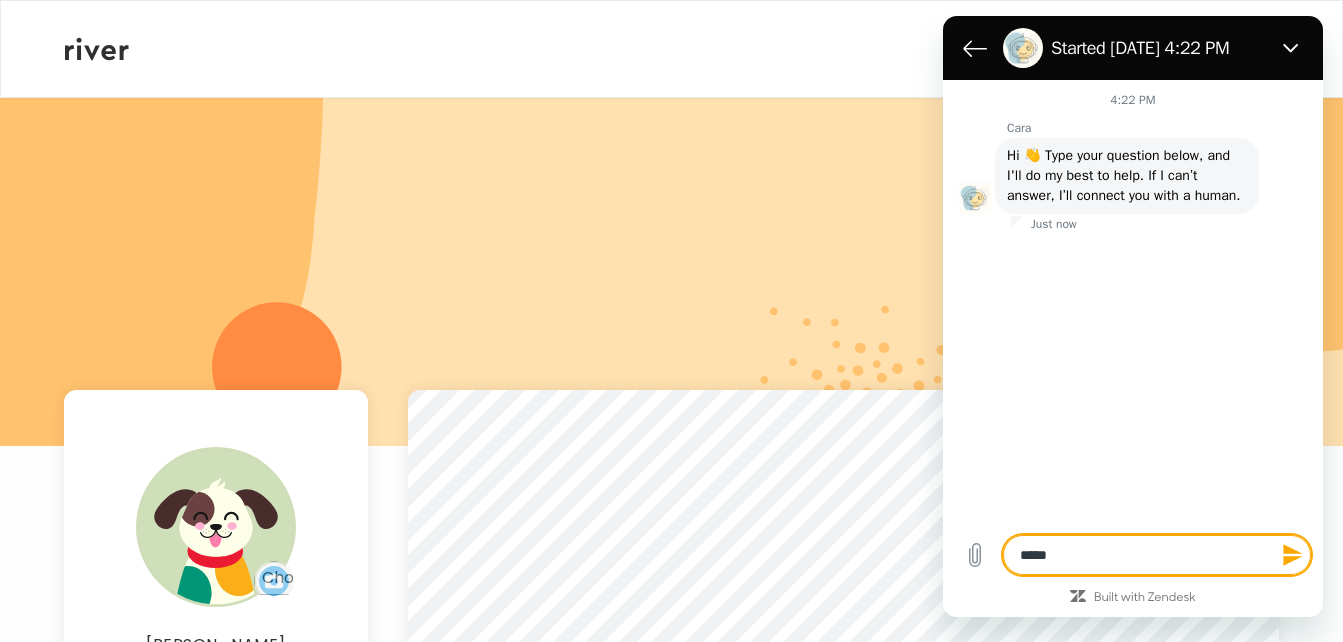type on "******" 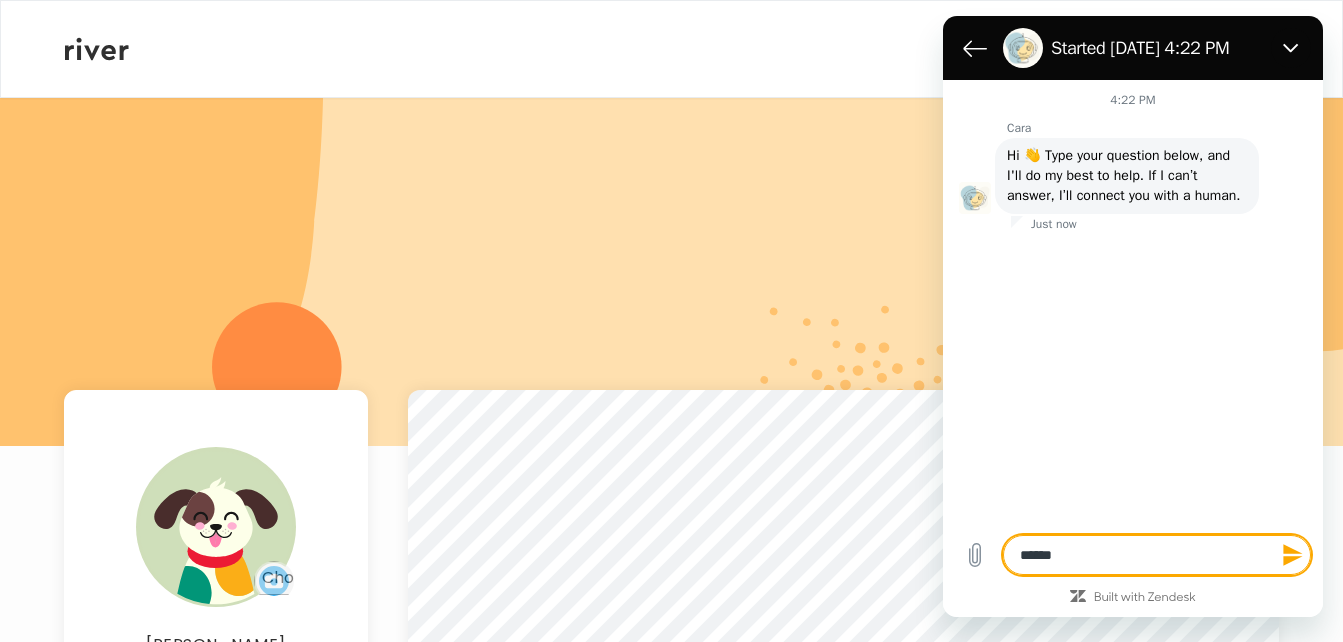 type on "******" 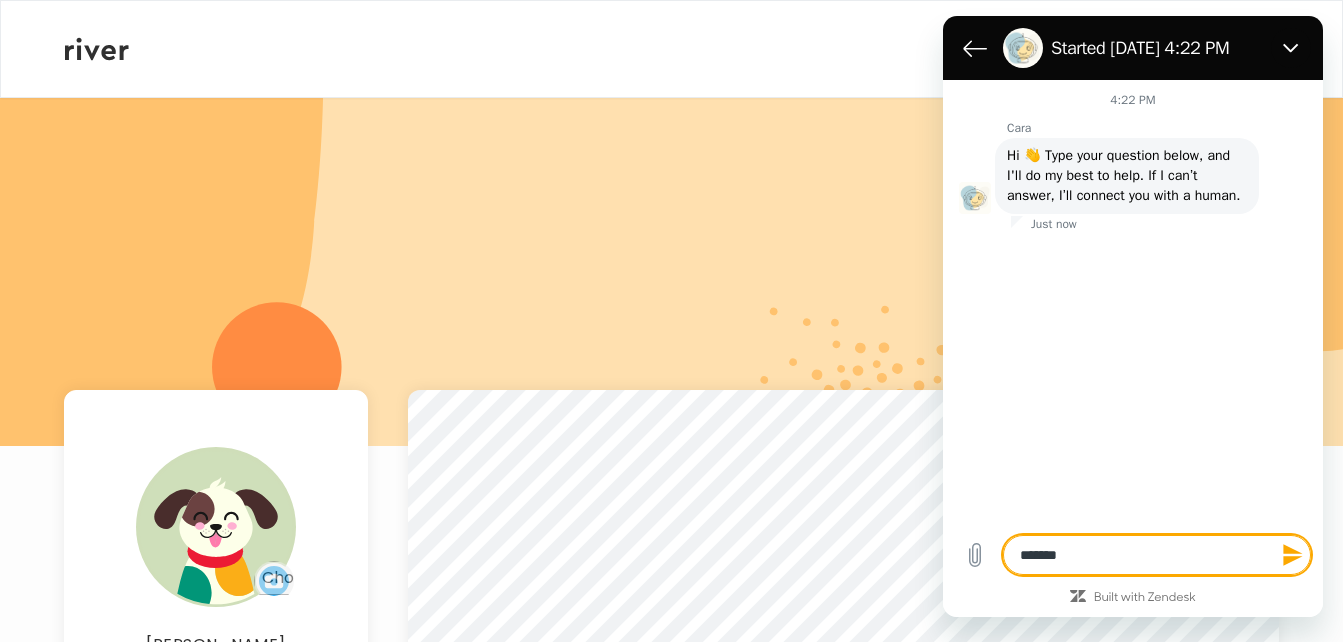 type on "********" 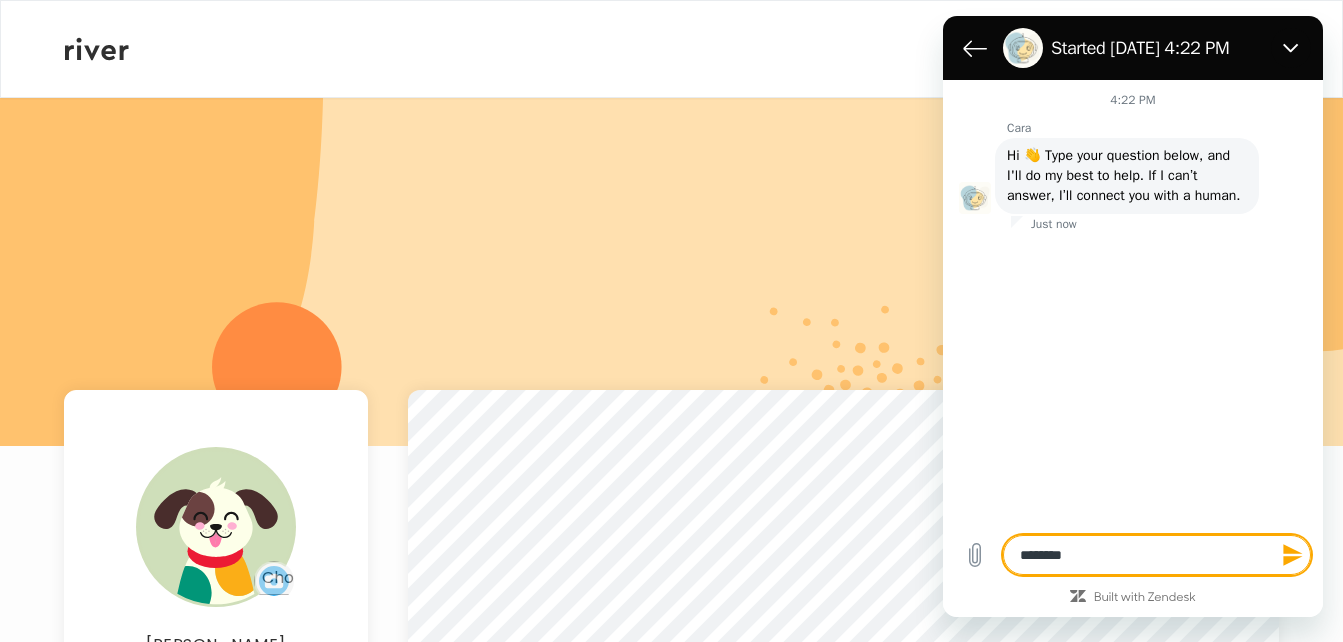 type on "********" 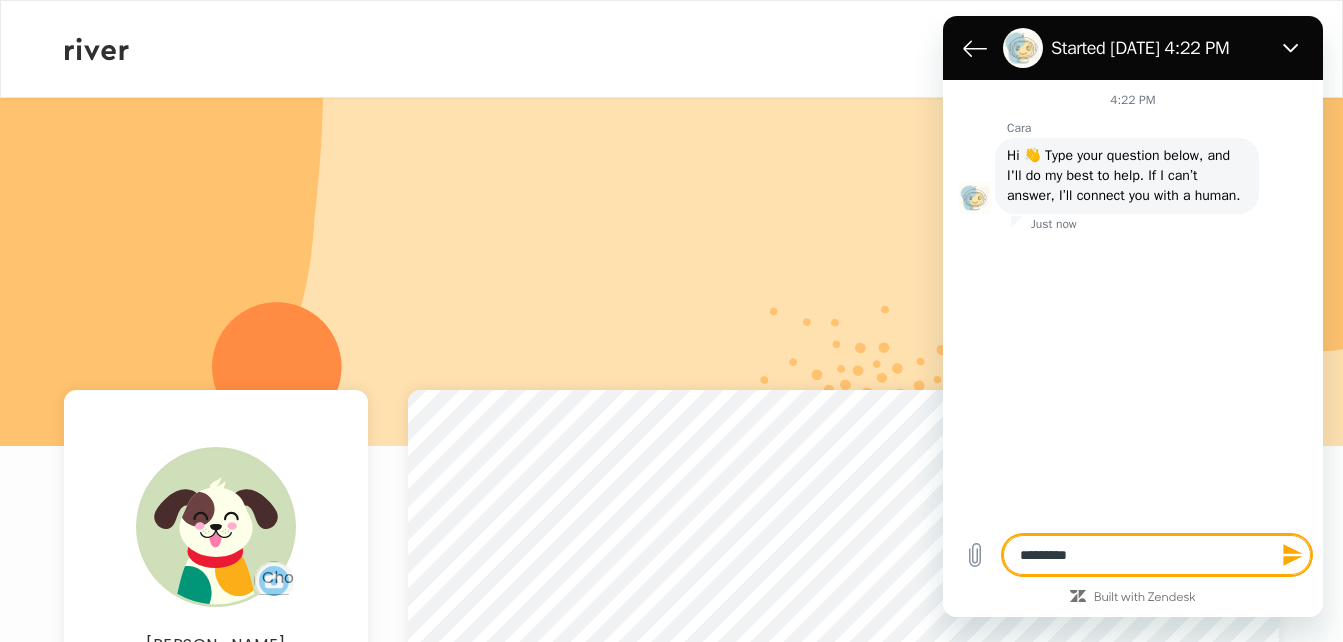 type on "********" 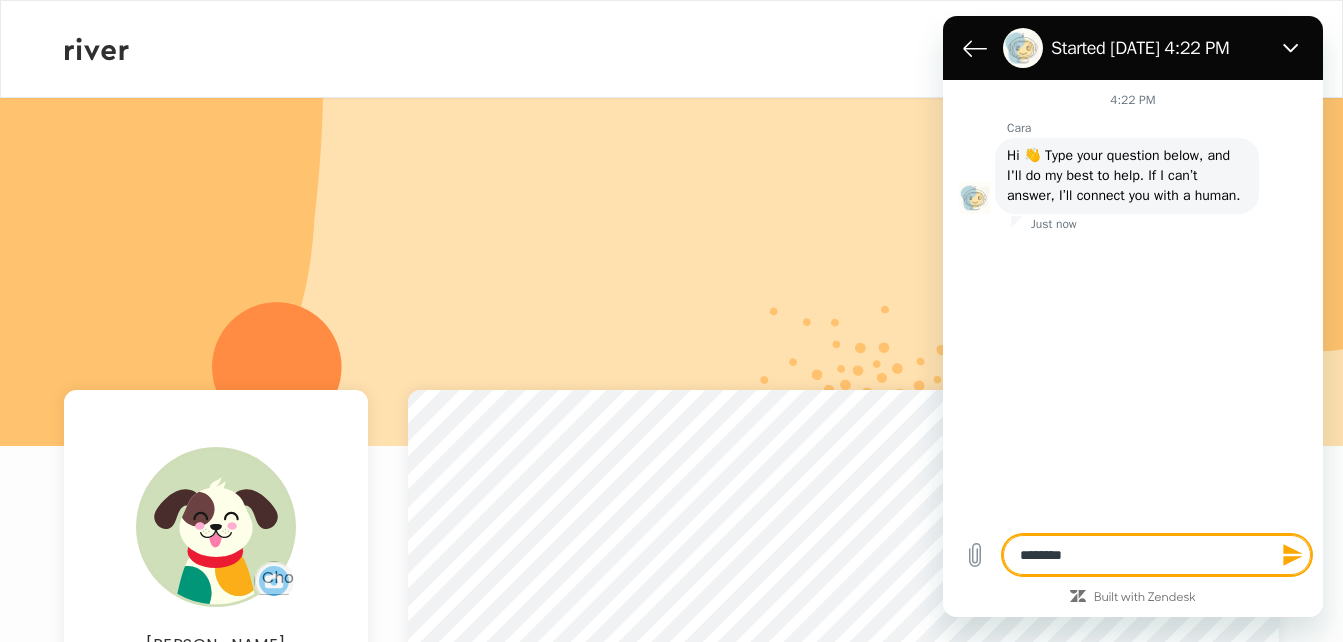 type on "********" 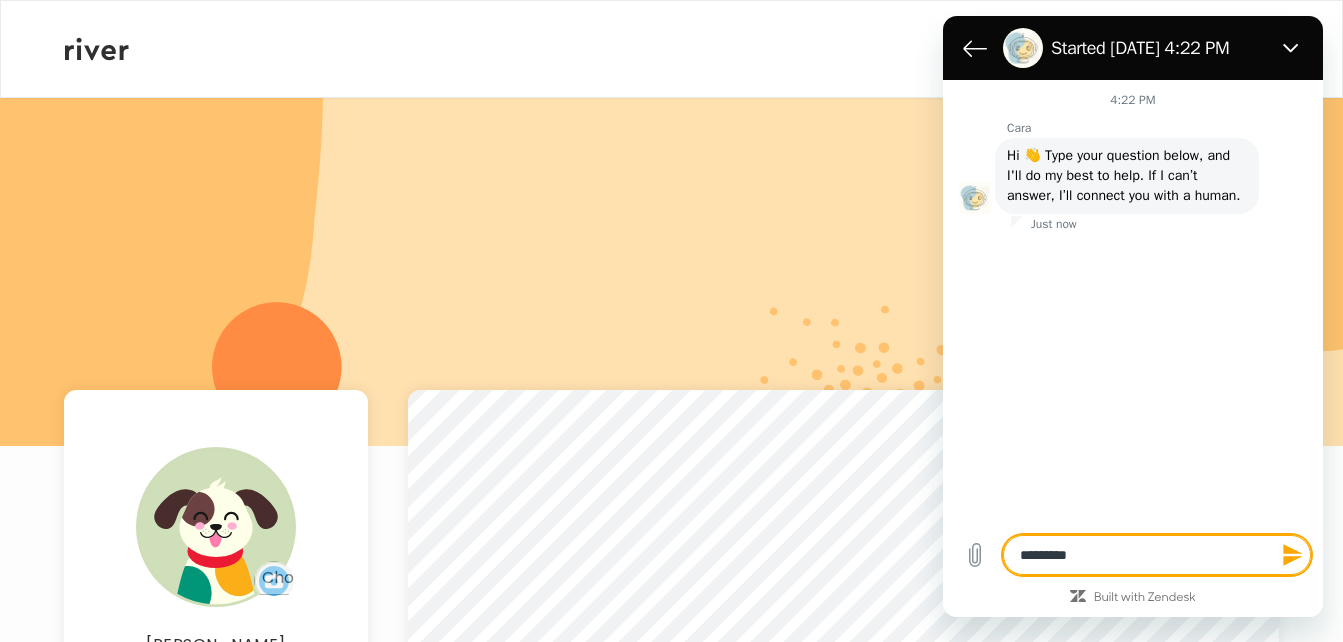 type on "**********" 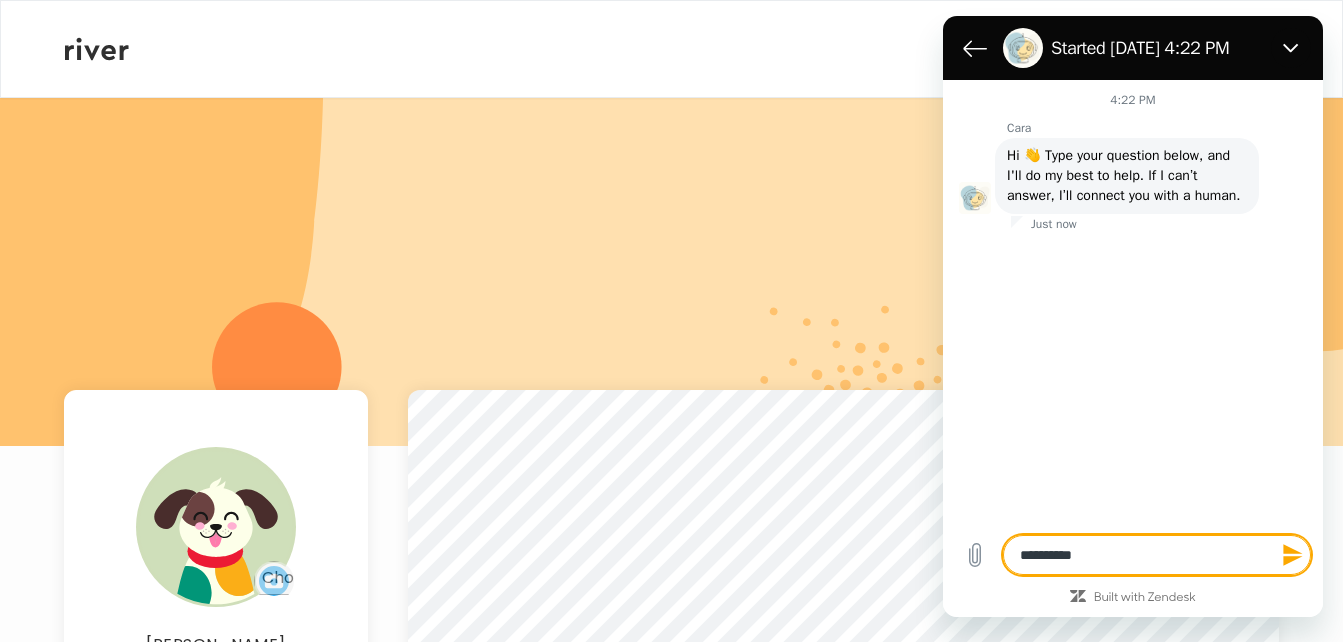 type on "*" 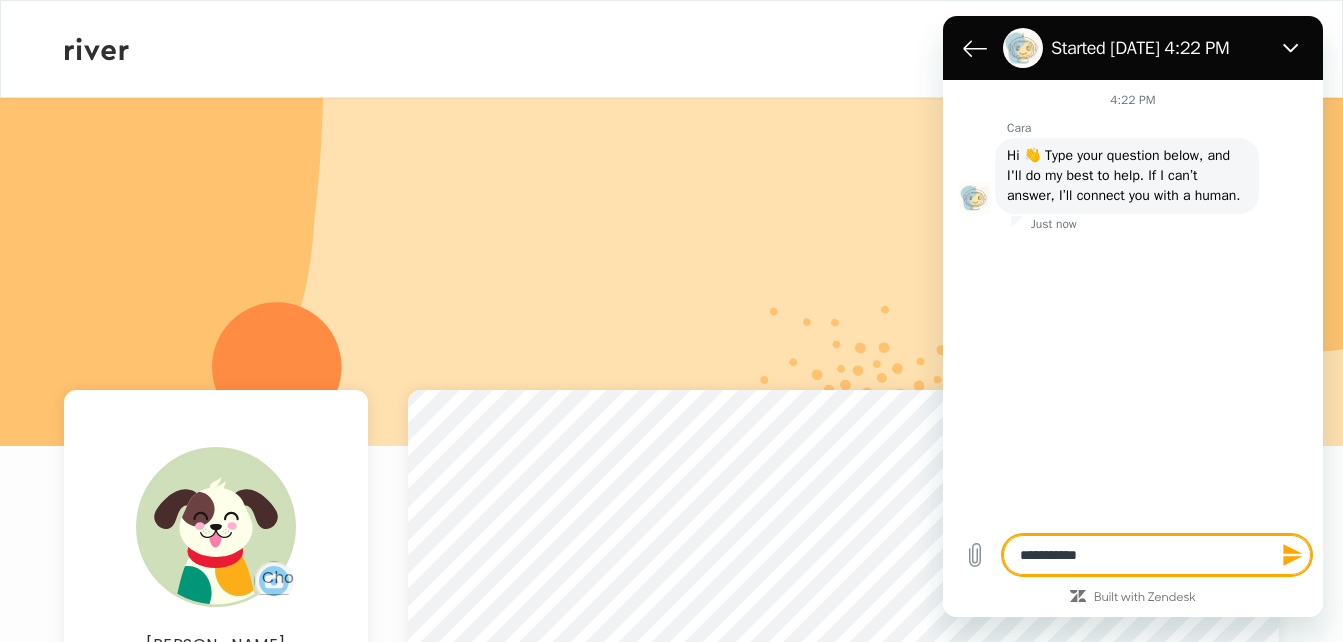 type on "**********" 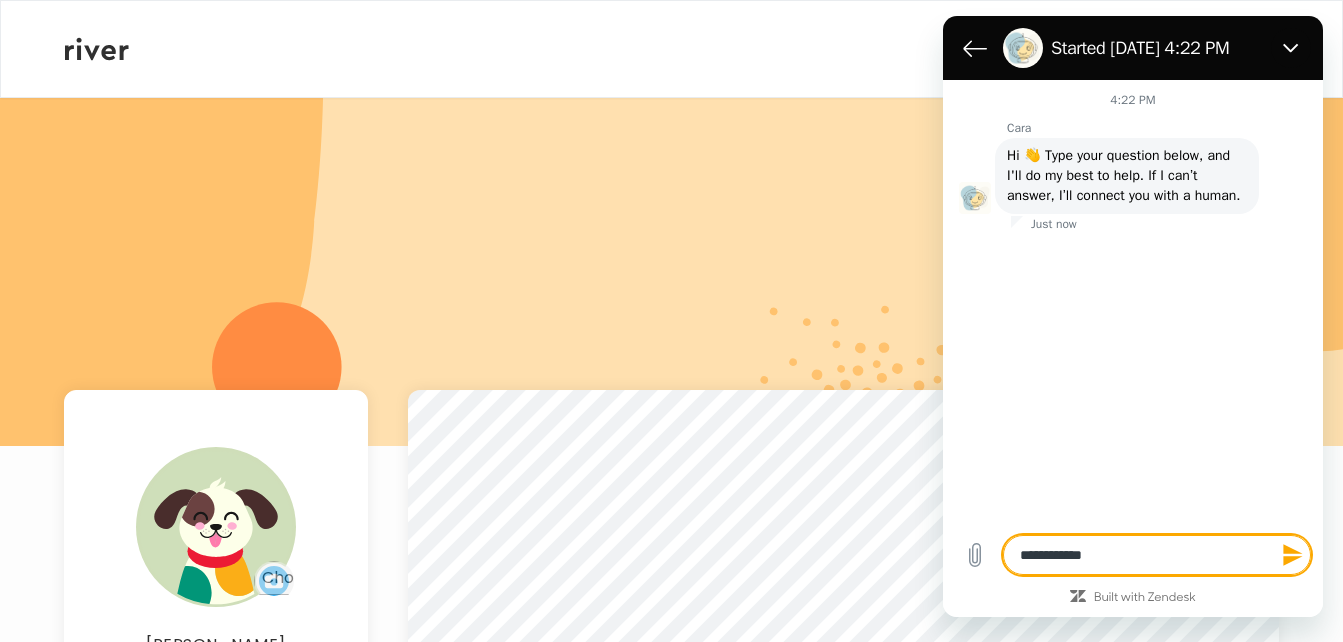 type on "**********" 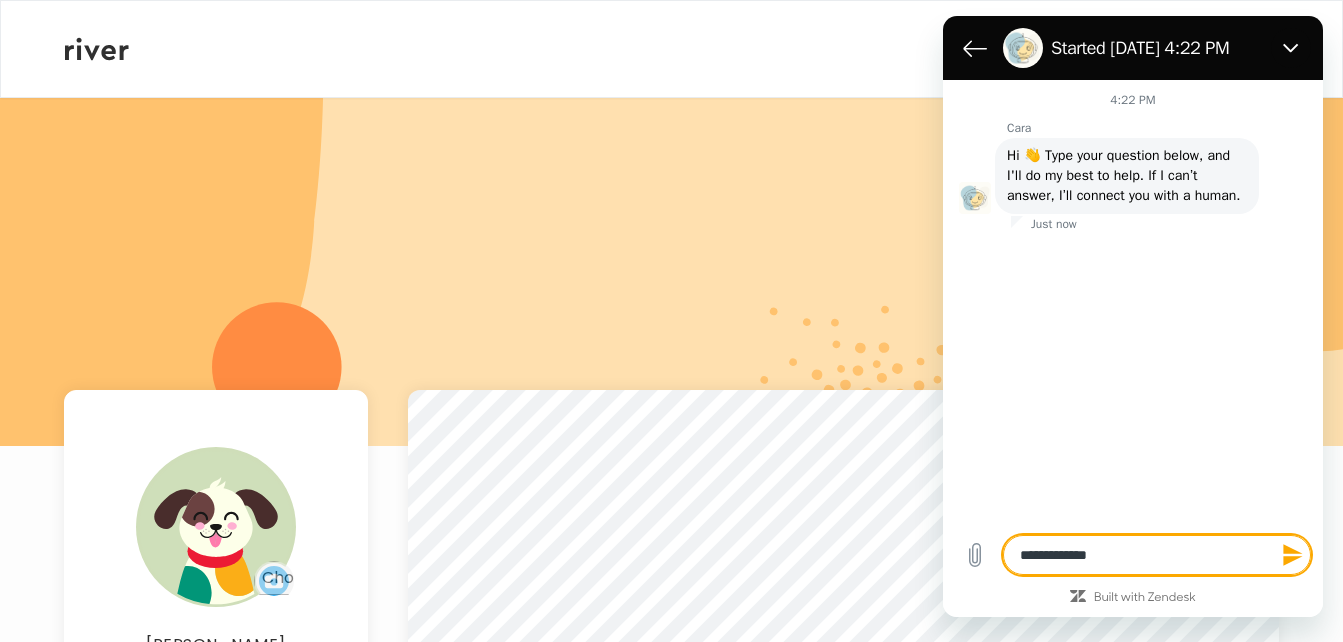 type on "**********" 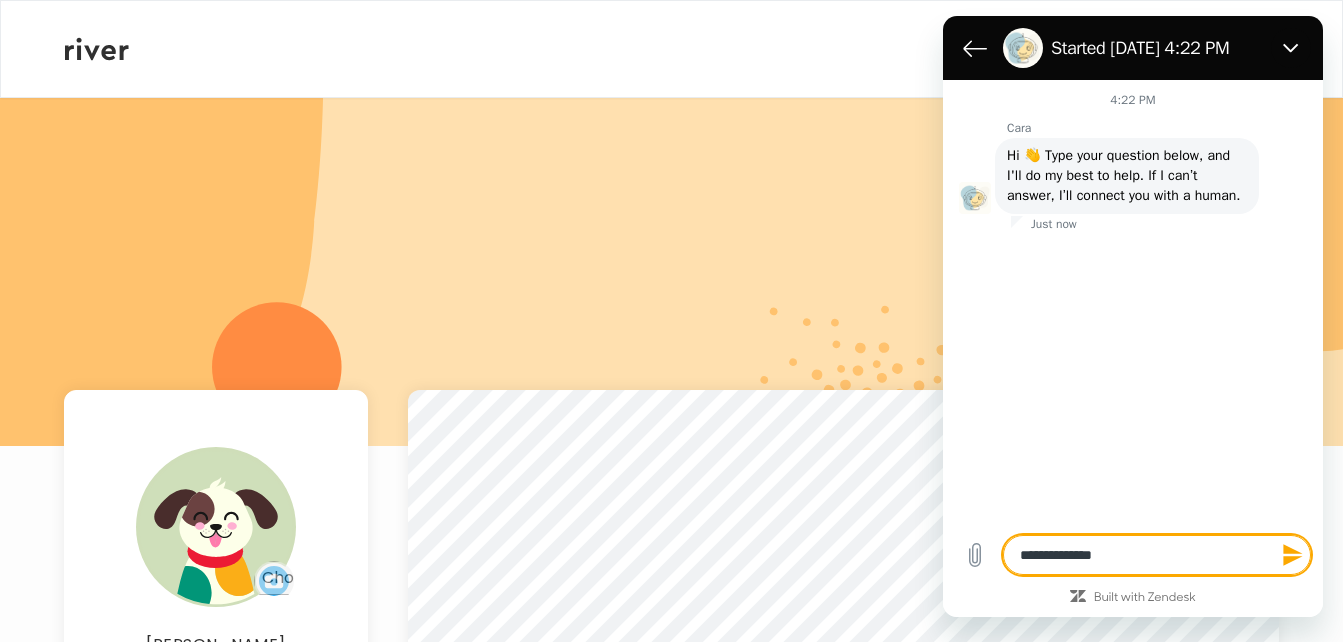 type on "**********" 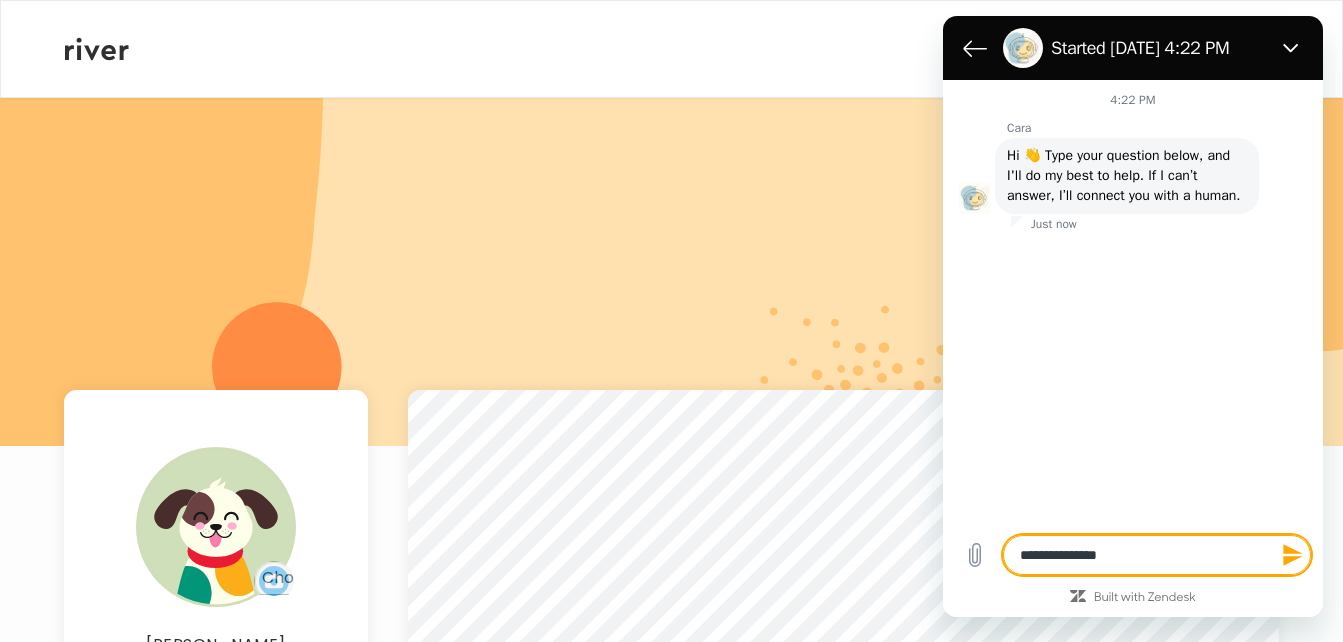 type on "**********" 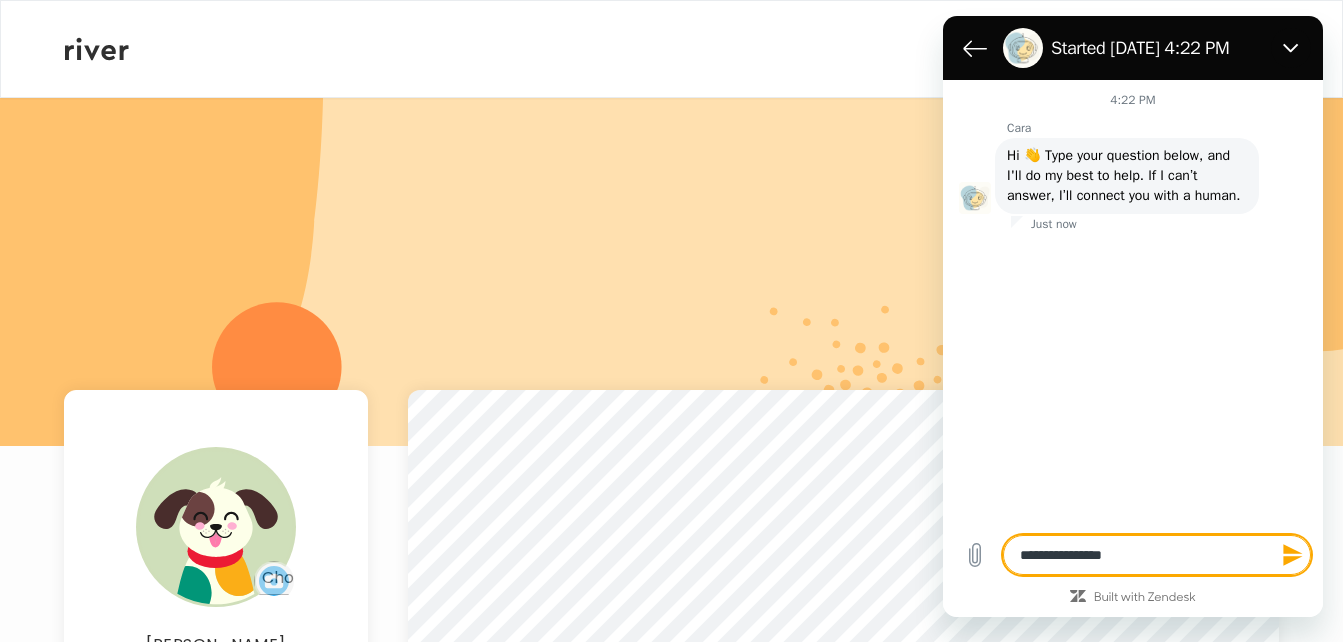 type on "**********" 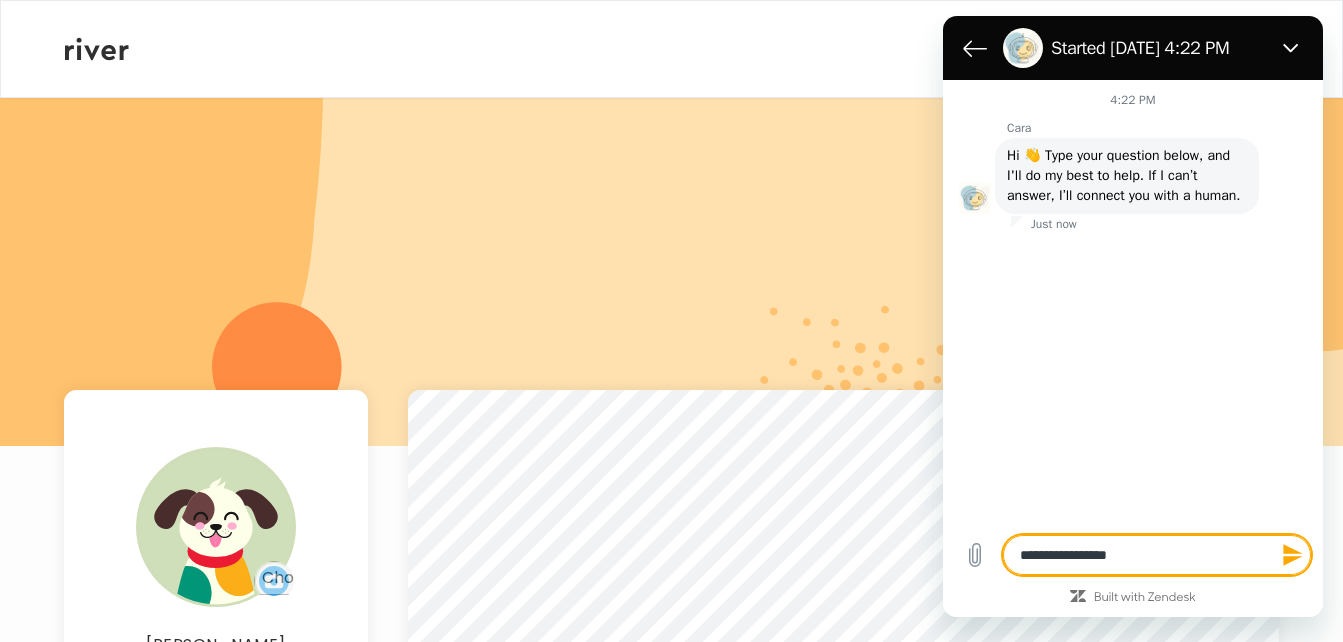 type on "**********" 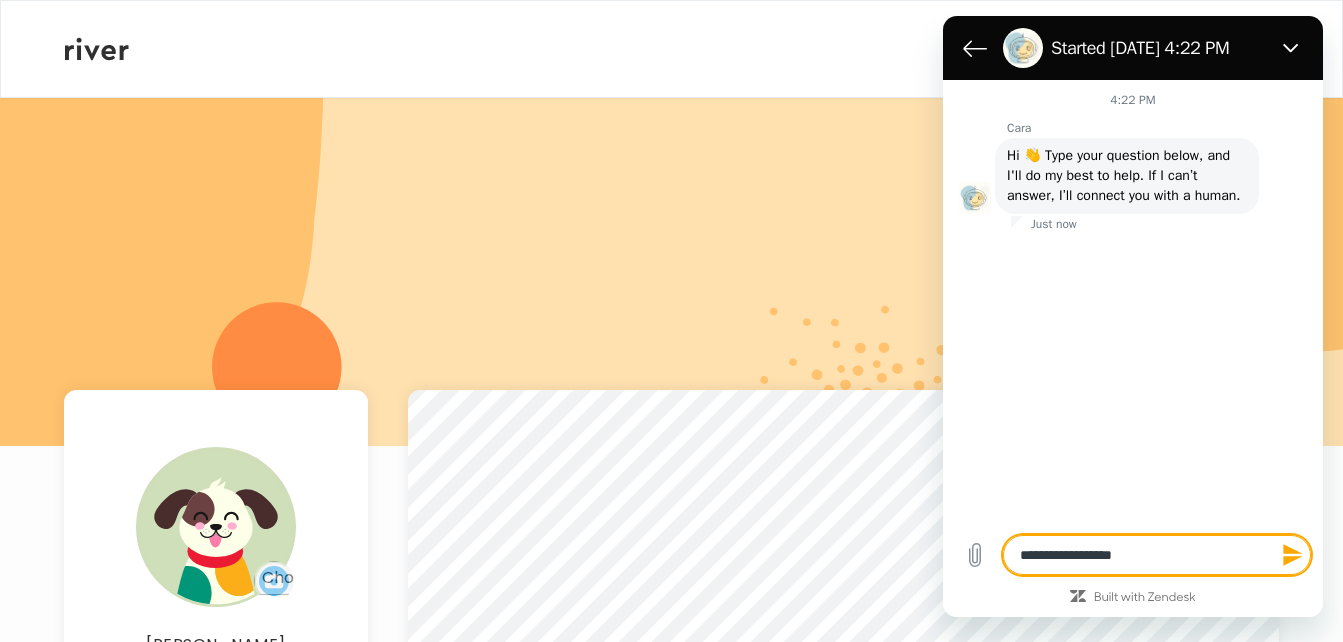 type on "**********" 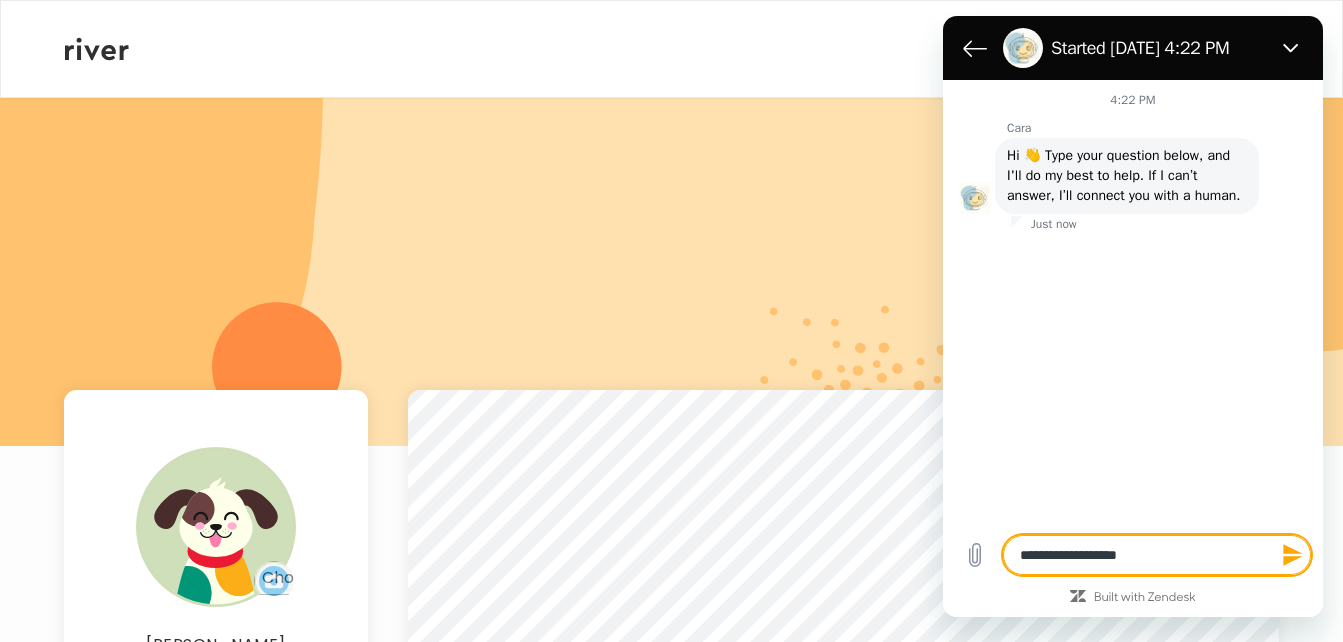 type on "**********" 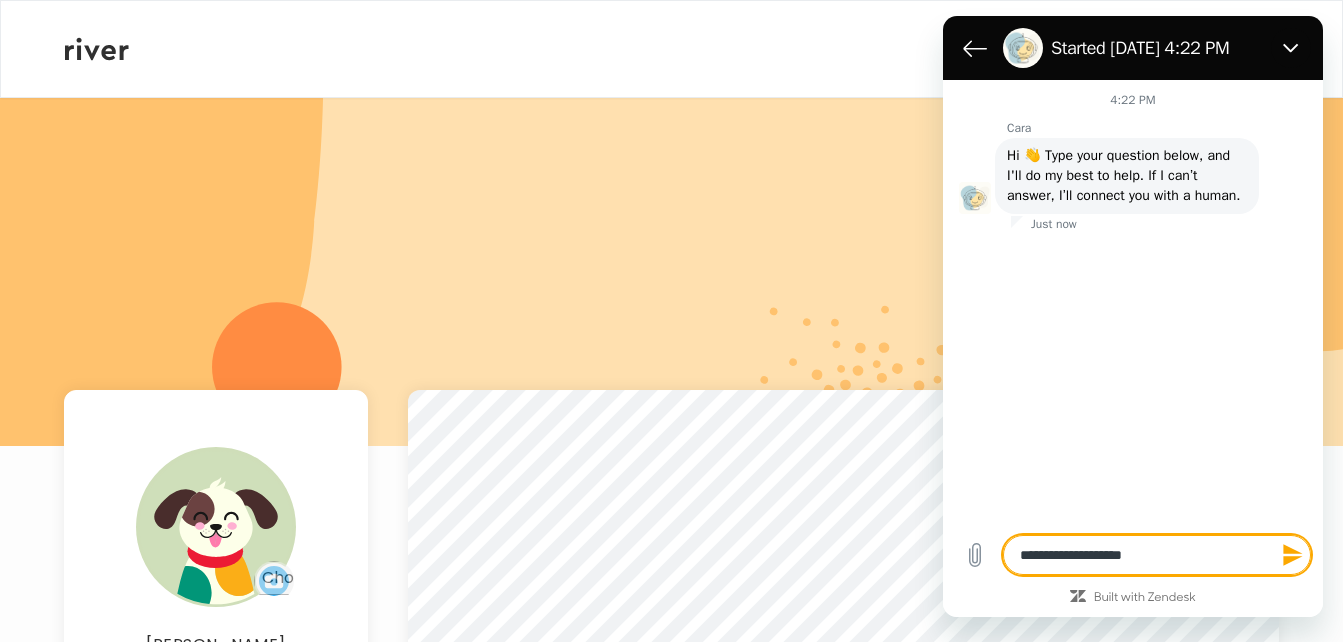 type on "**********" 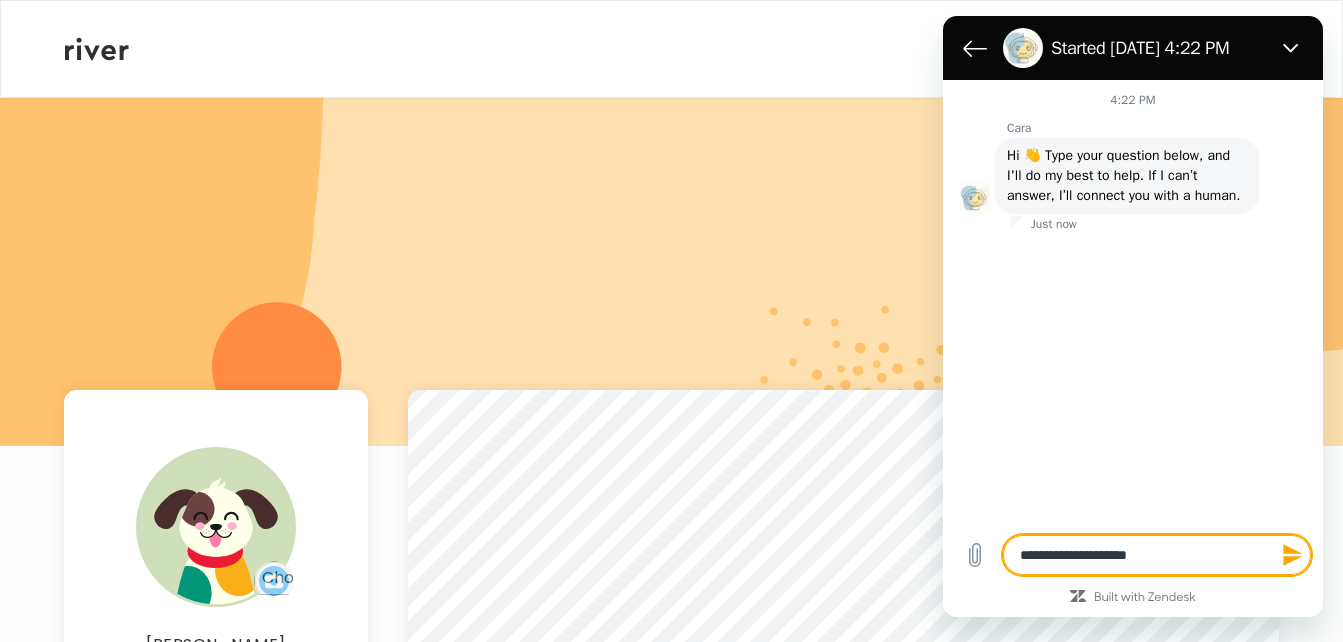type on "**********" 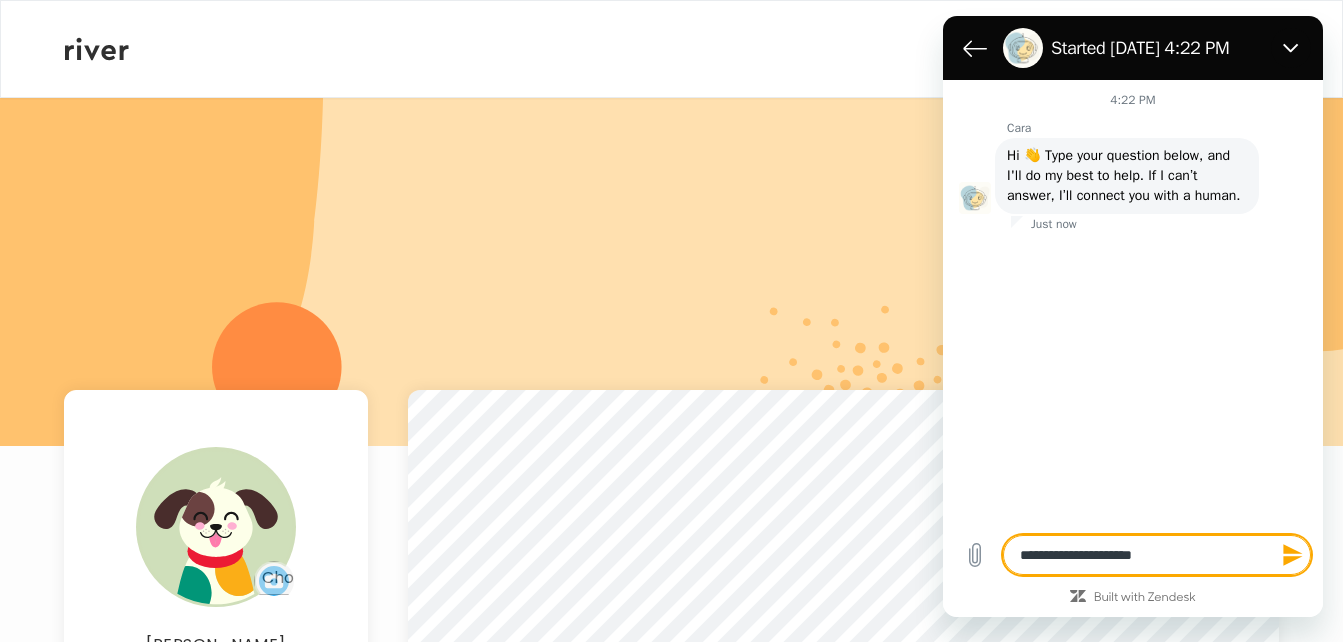 type on "**********" 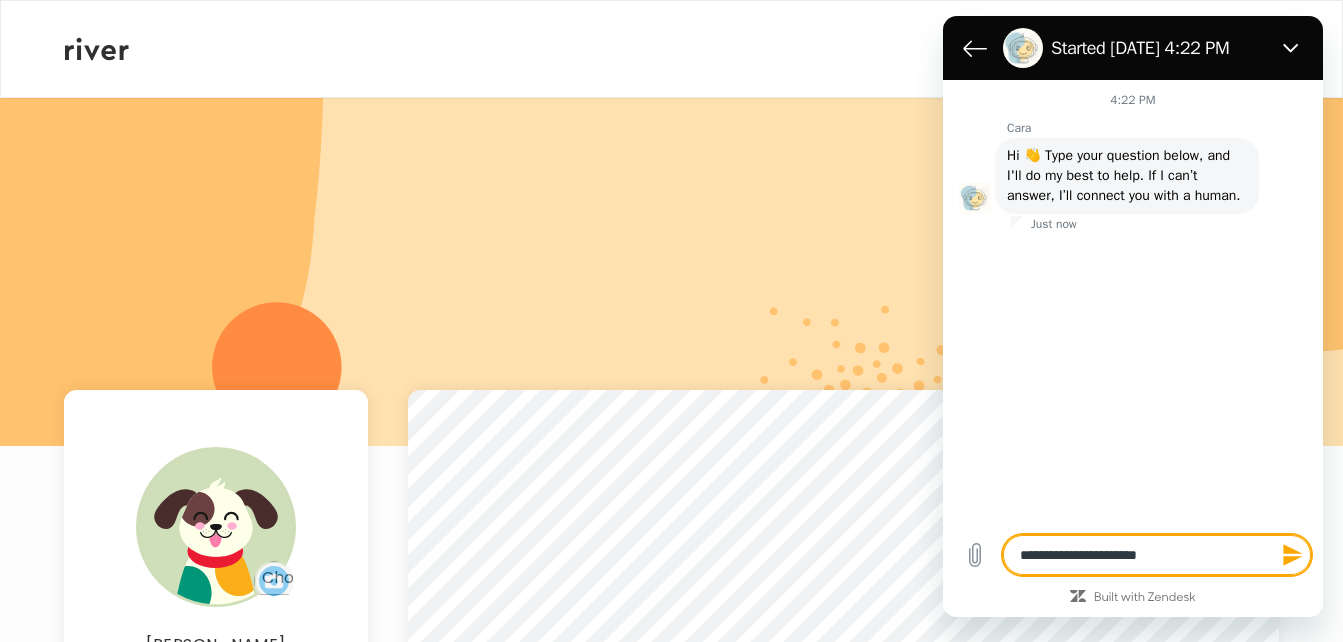 type on "**********" 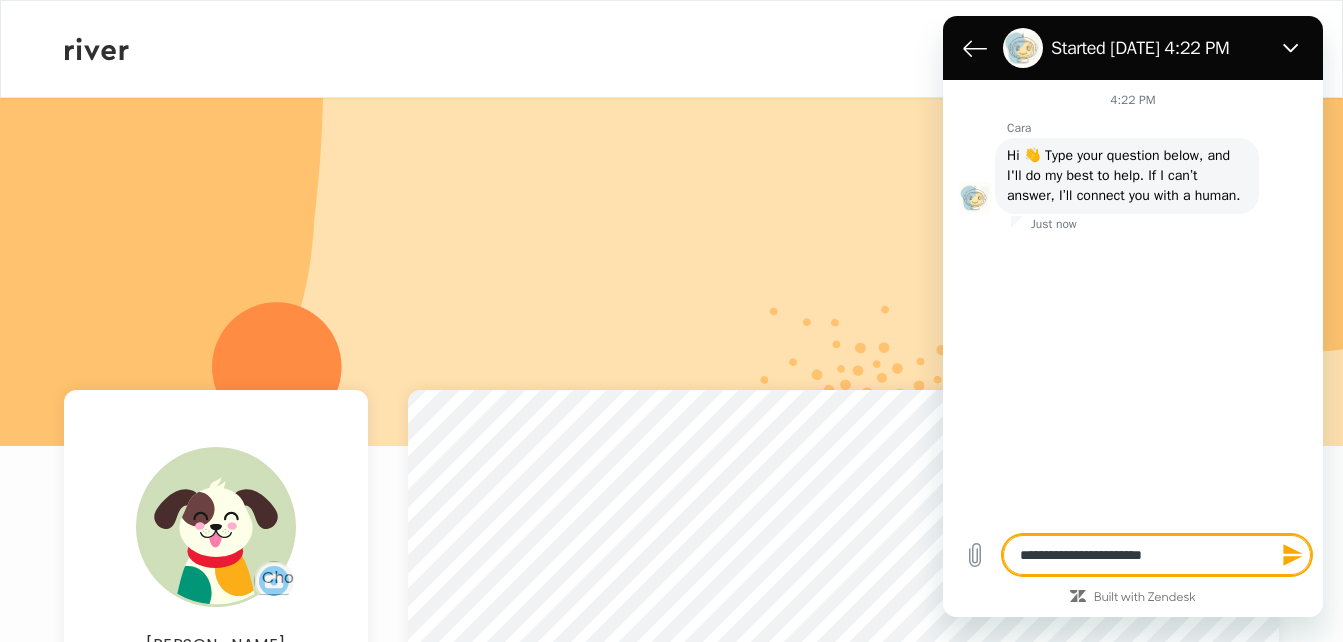 type on "**********" 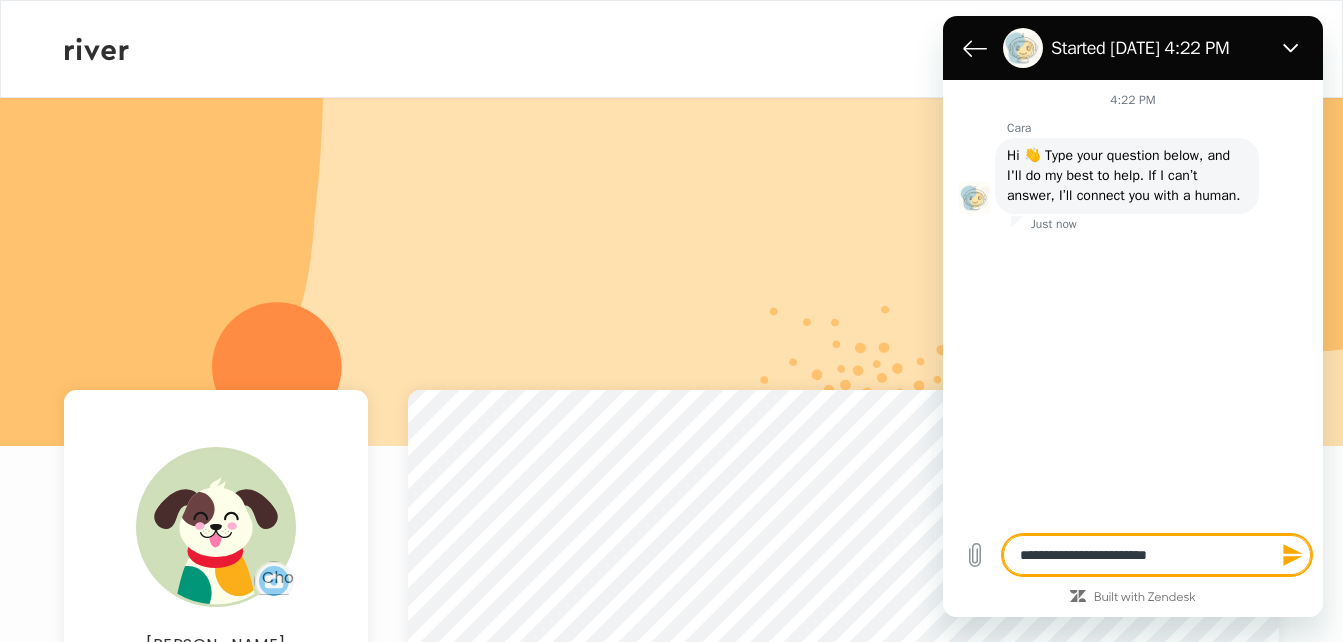 type on "**********" 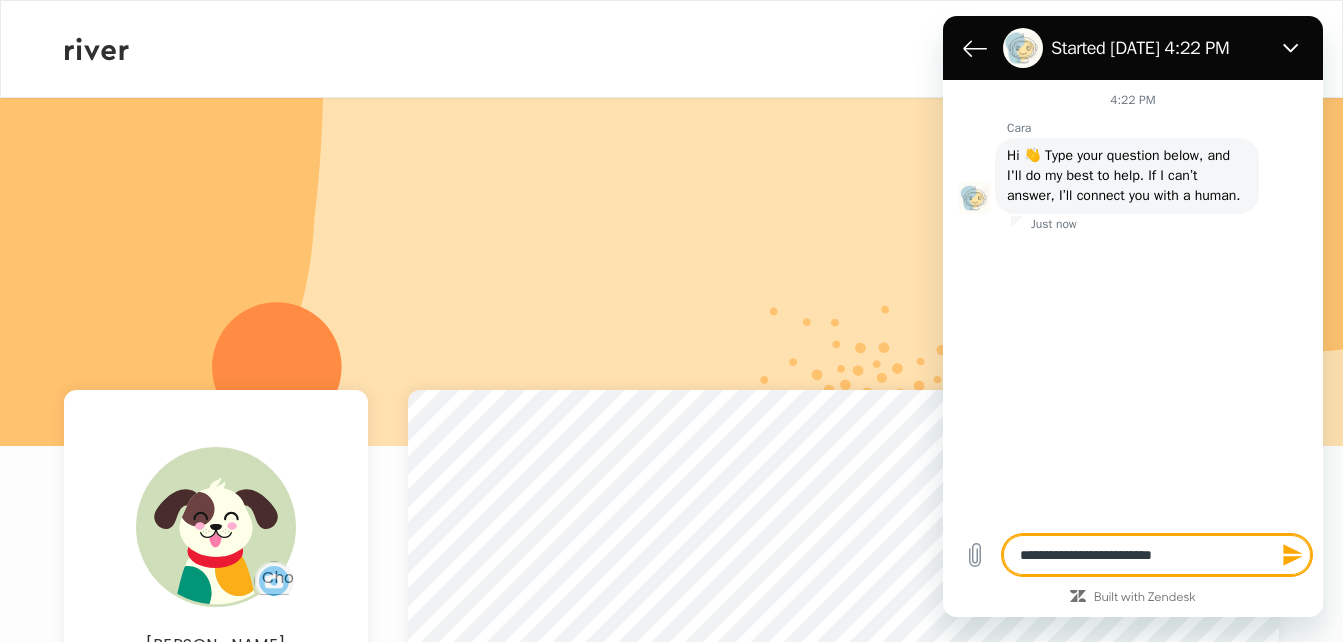 type 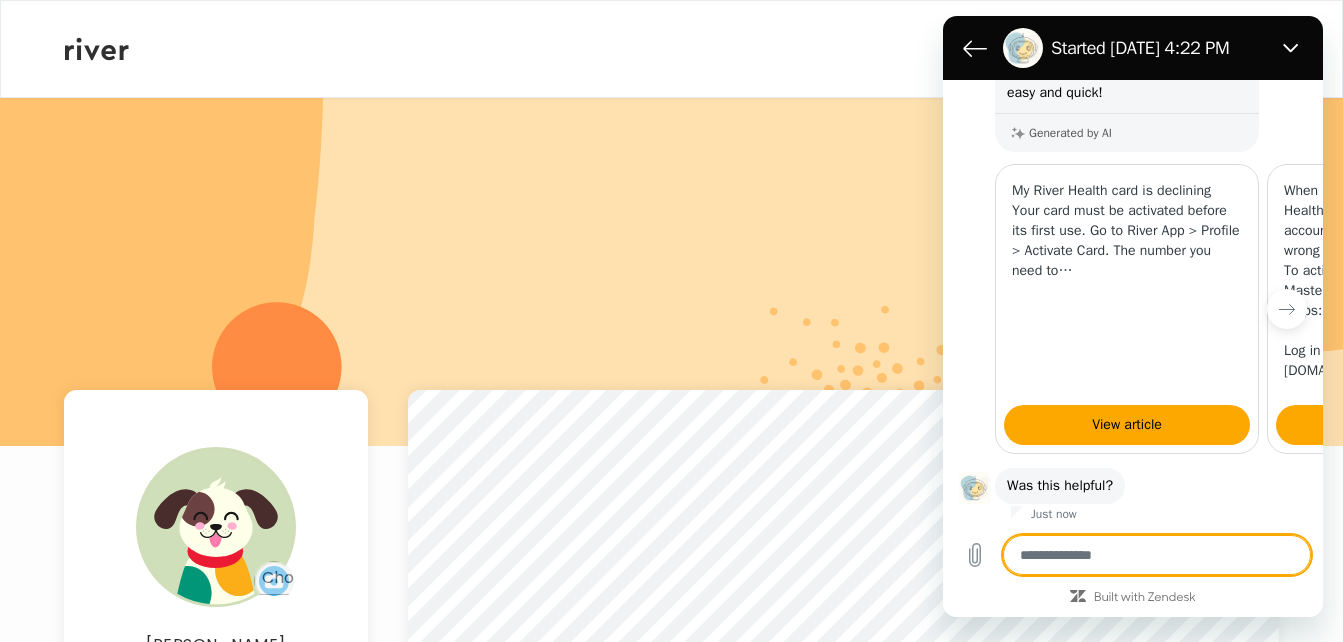 scroll, scrollTop: 320, scrollLeft: 0, axis: vertical 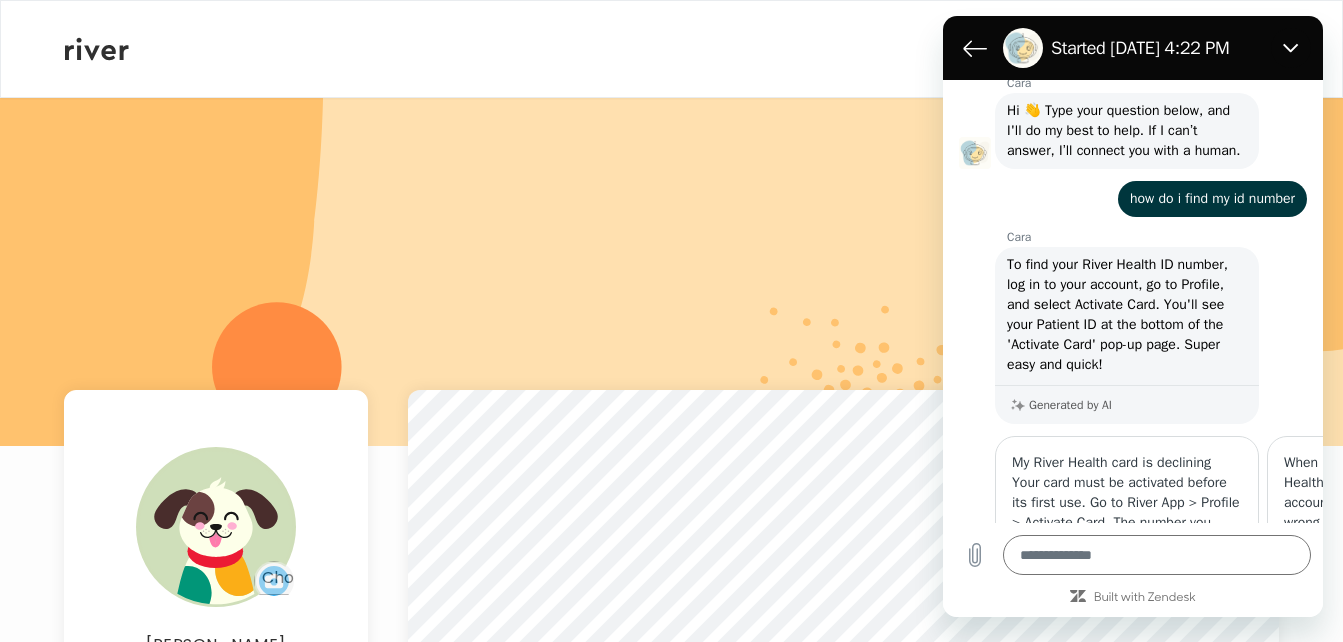 click on "[PERSON_NAME] Profile Activate Card Add Family Reimbursement Terms of Service Privacy Policy Logout" at bounding box center (671, 49) 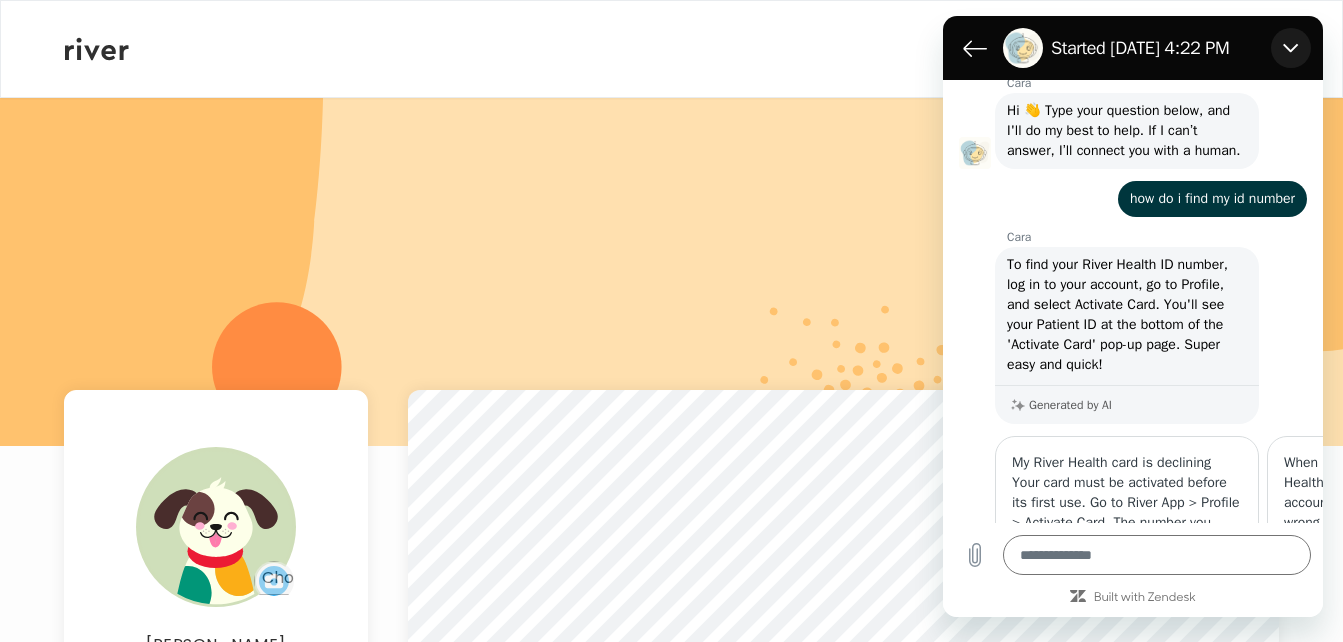 click 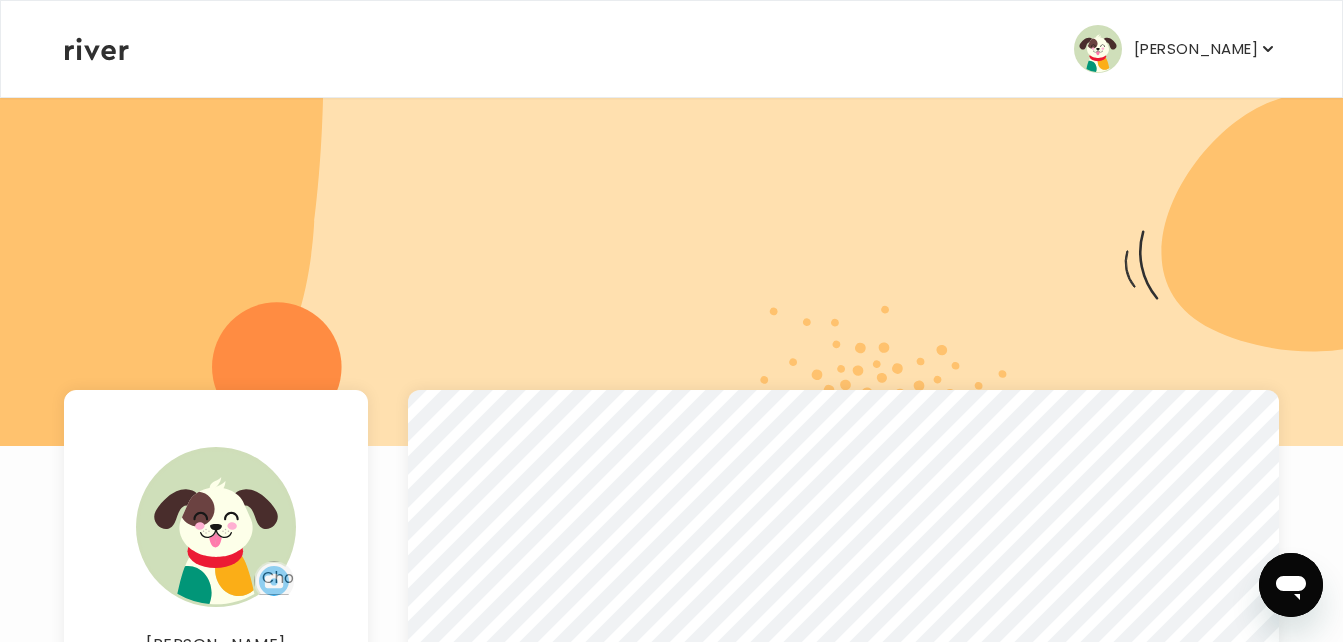 click on "[PERSON_NAME]" at bounding box center (1196, 49) 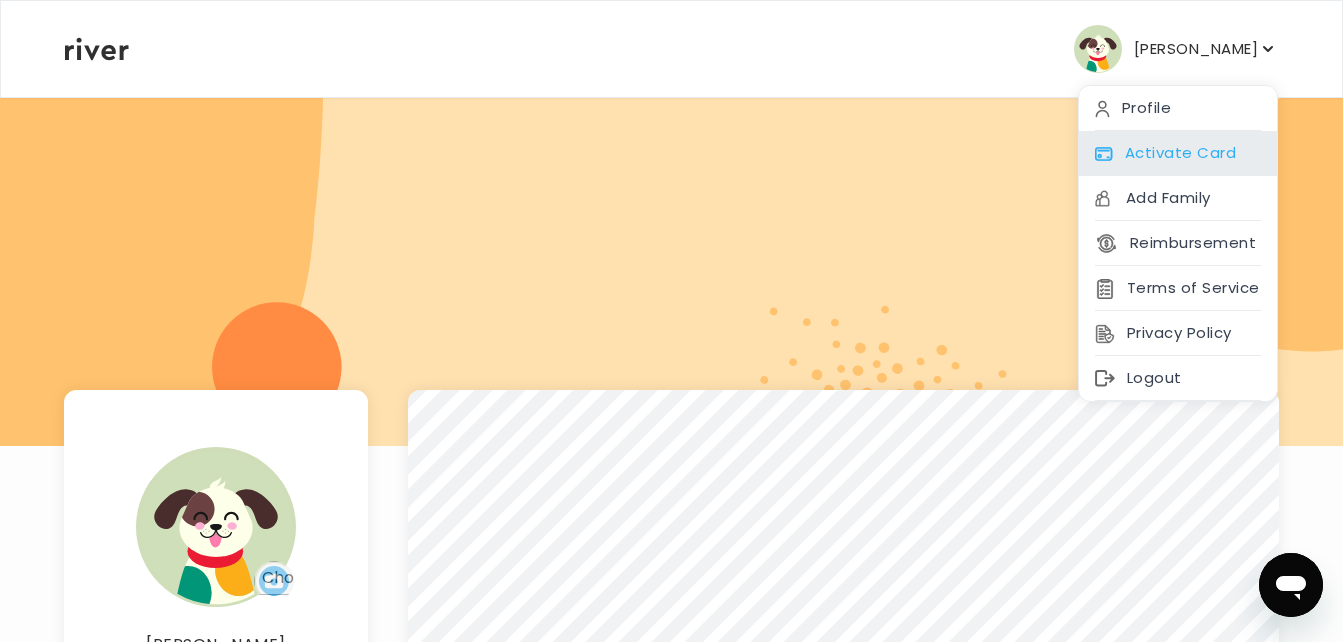 click on "Activate Card" at bounding box center [1178, 153] 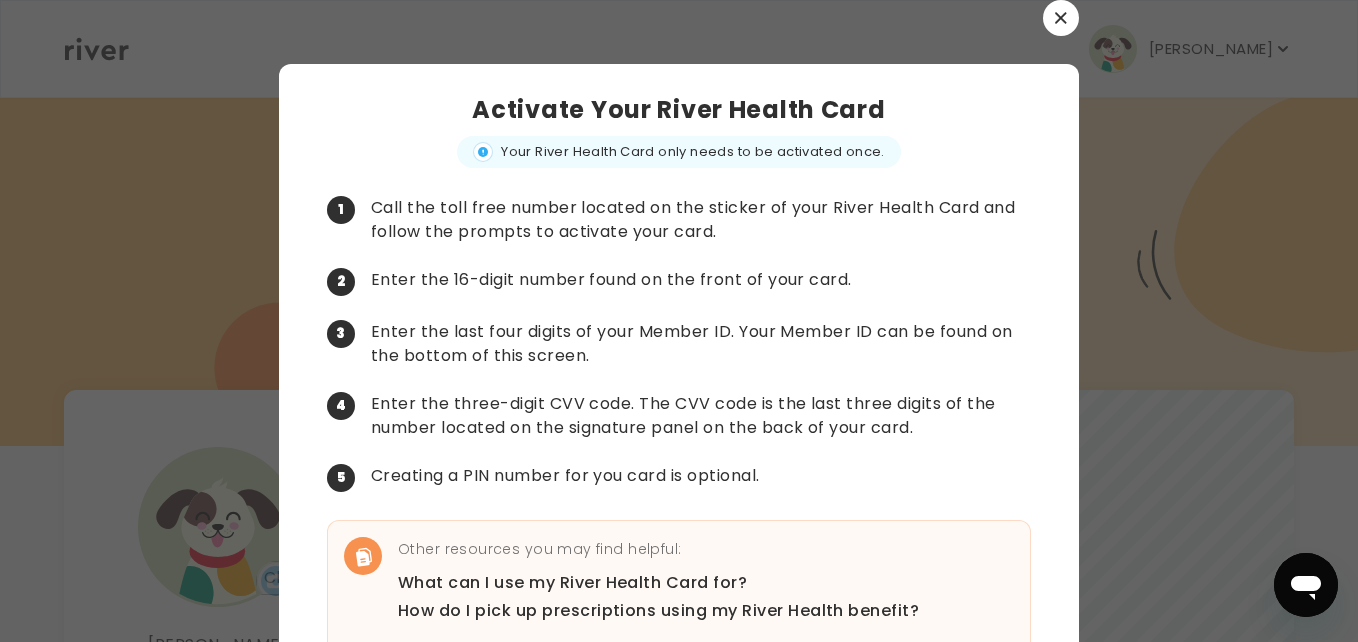 scroll, scrollTop: 120, scrollLeft: 0, axis: vertical 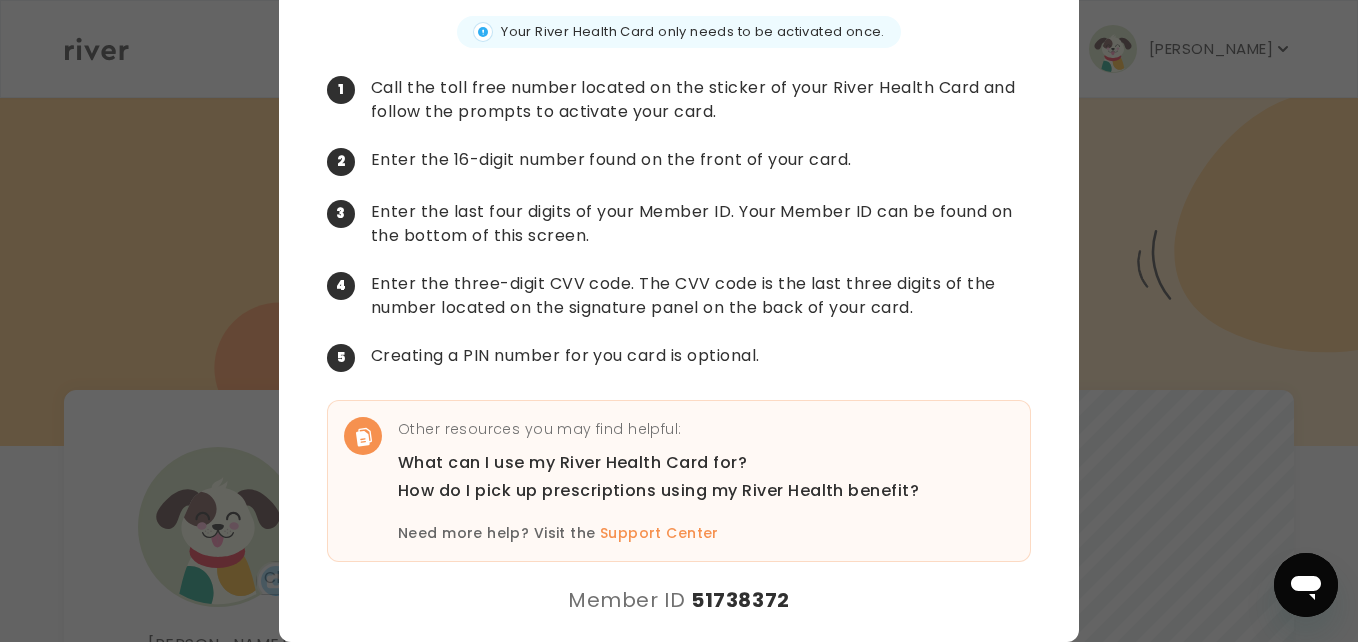 type on "*" 